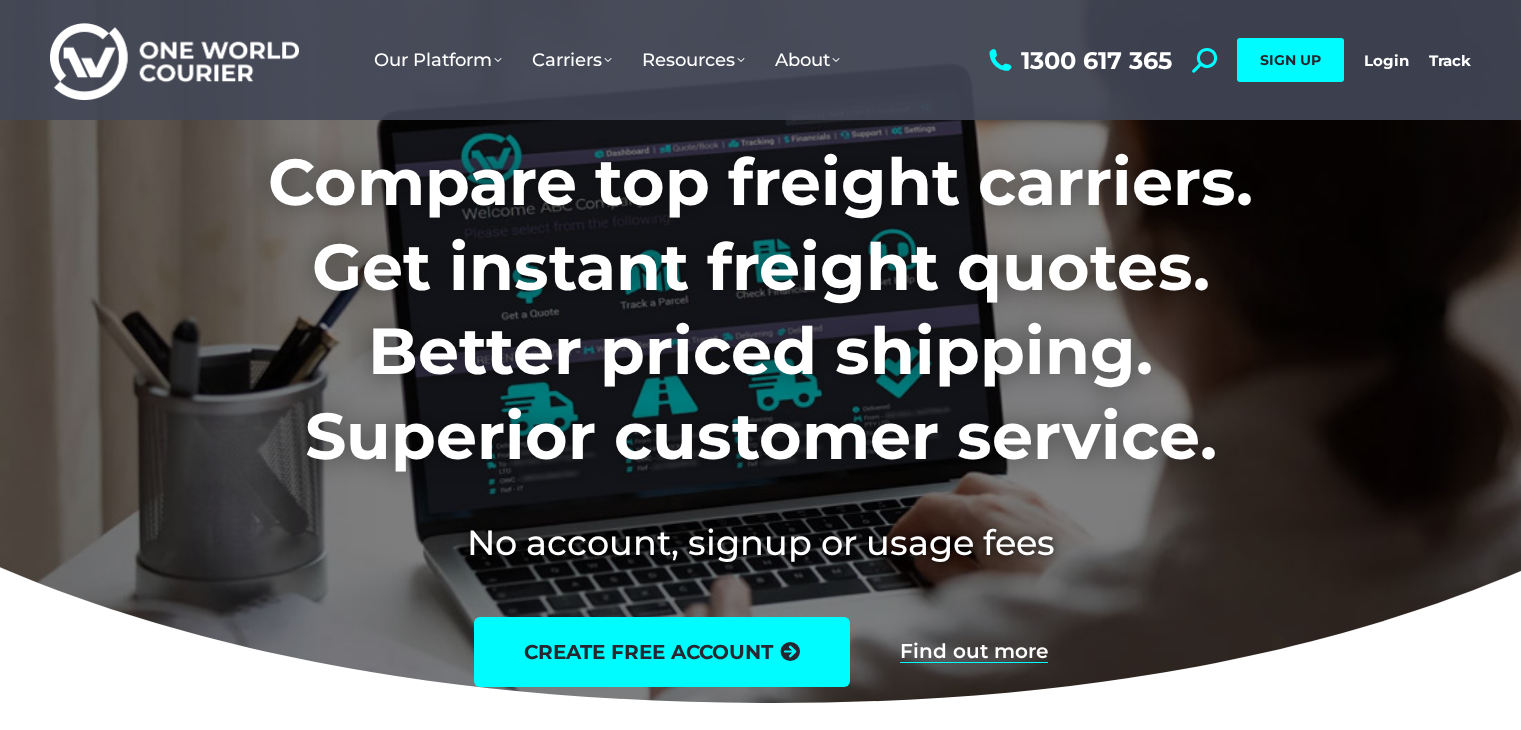 scroll, scrollTop: 0, scrollLeft: 0, axis: both 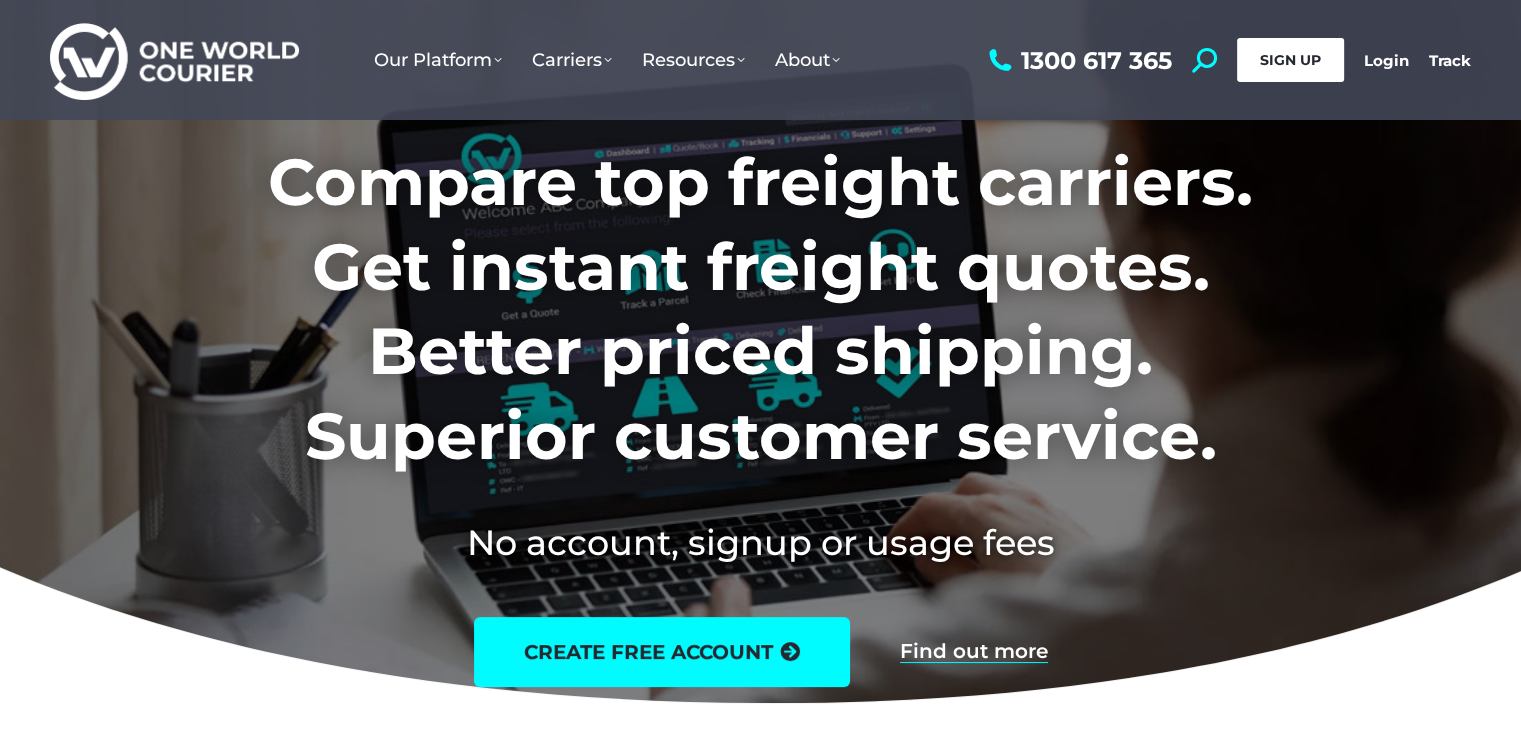 click on "SIGN UP" at bounding box center (1290, 60) 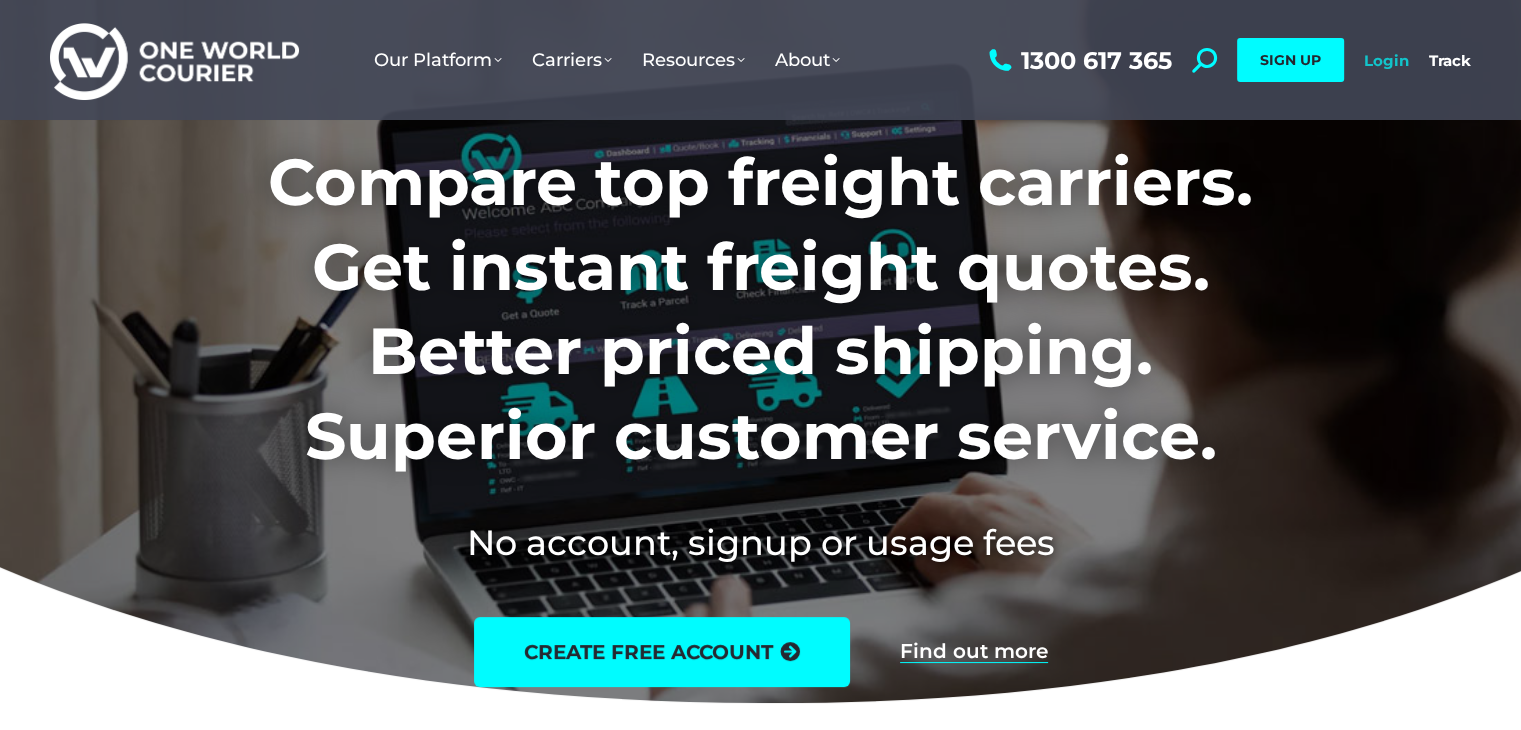 click on "Login" at bounding box center [1386, 60] 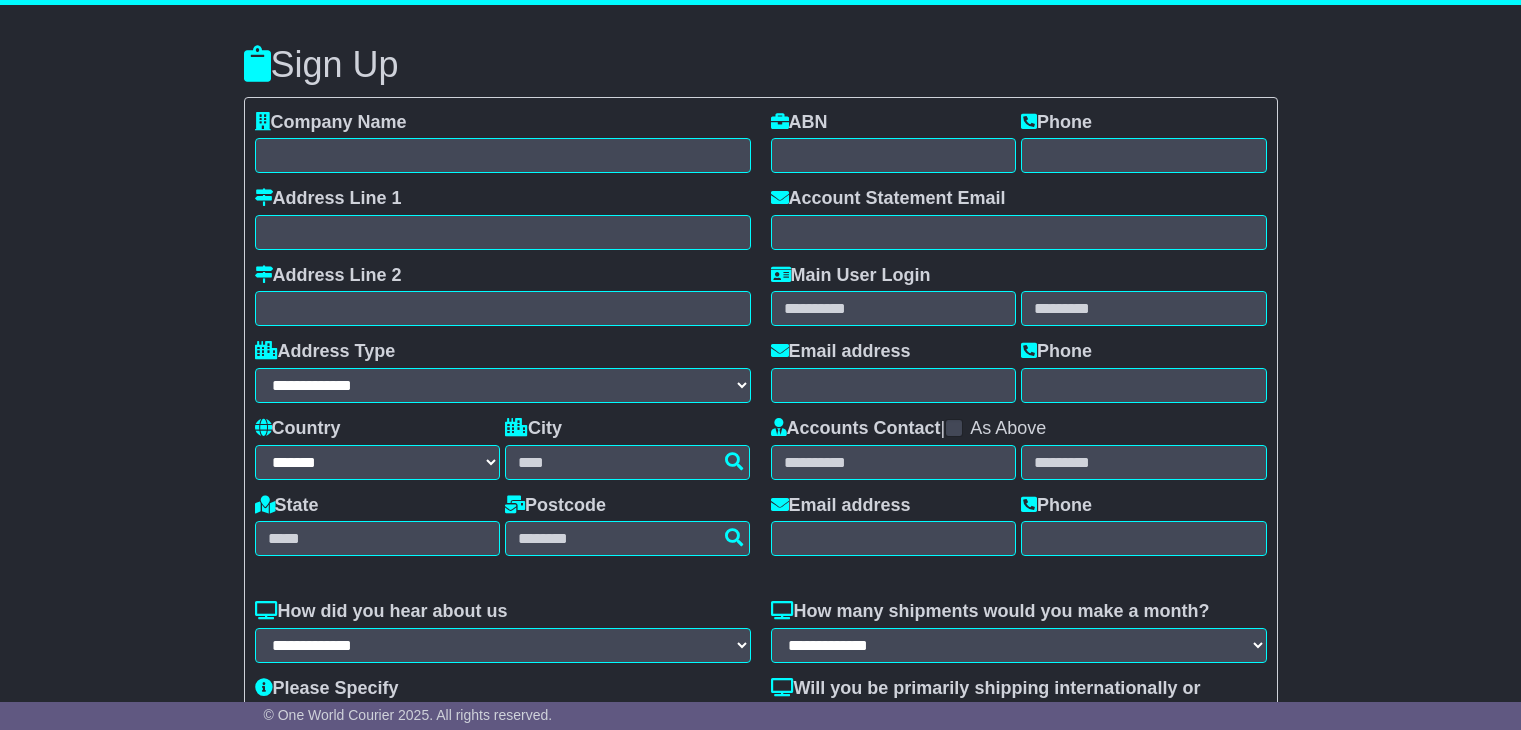 select on "**" 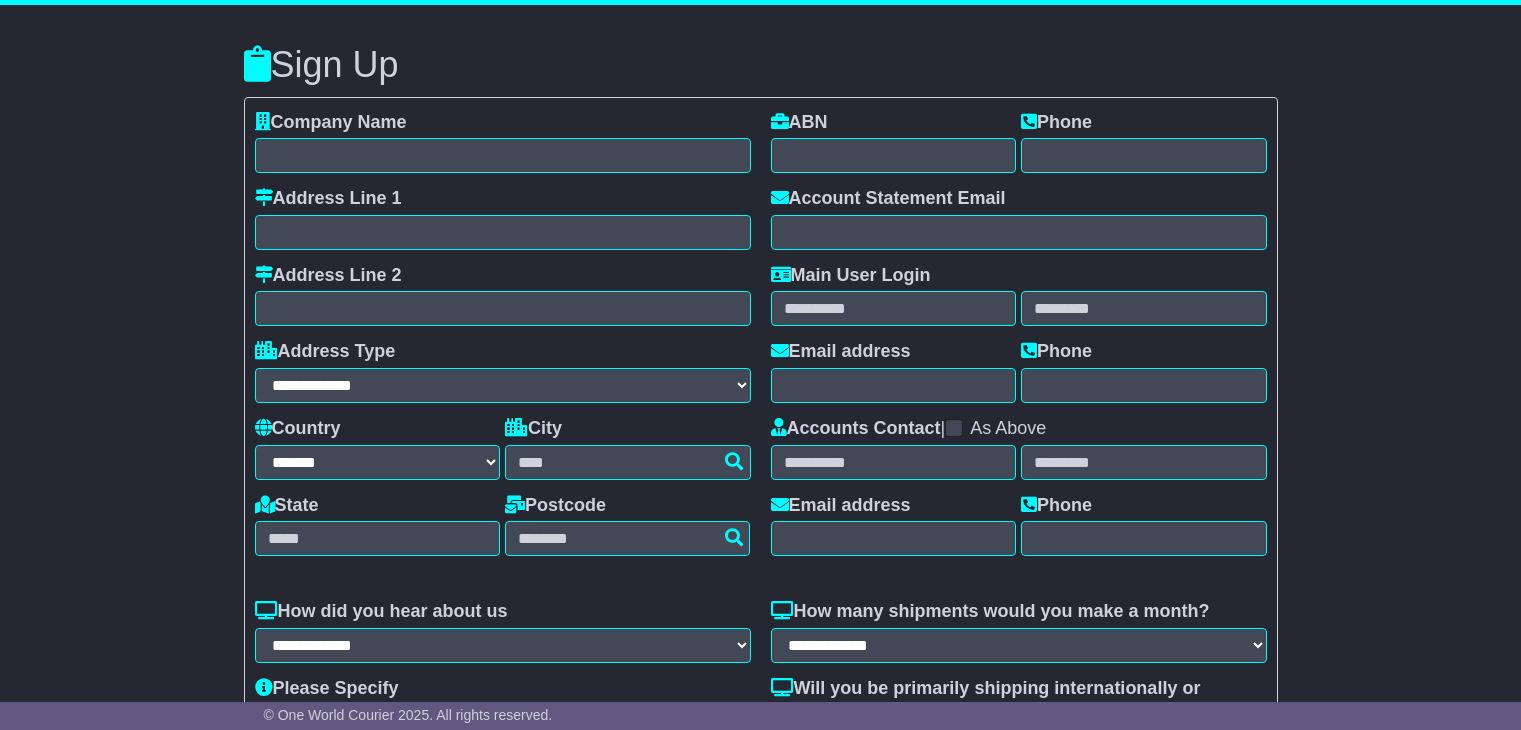 scroll, scrollTop: 0, scrollLeft: 0, axis: both 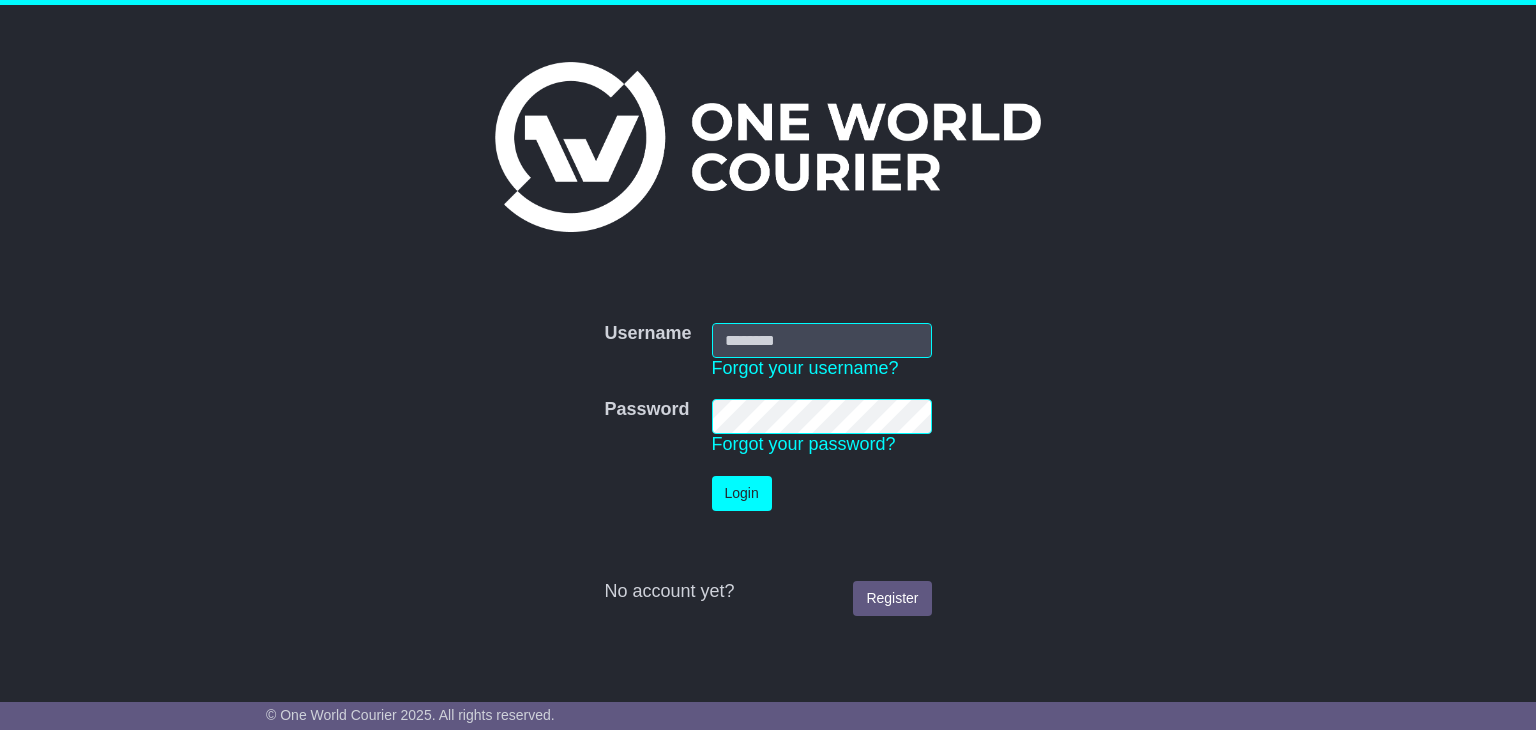 type on "**********" 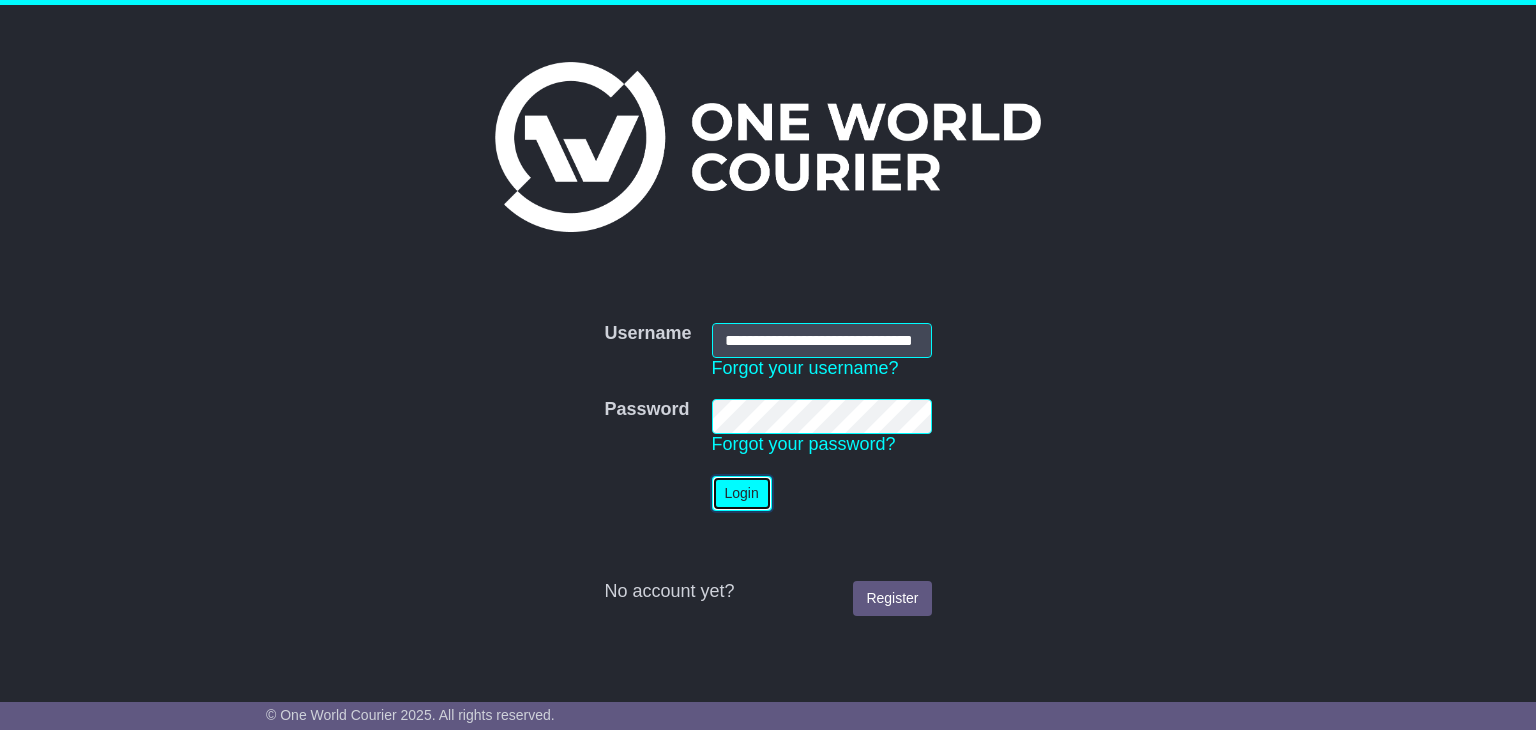 click on "Login" at bounding box center [742, 493] 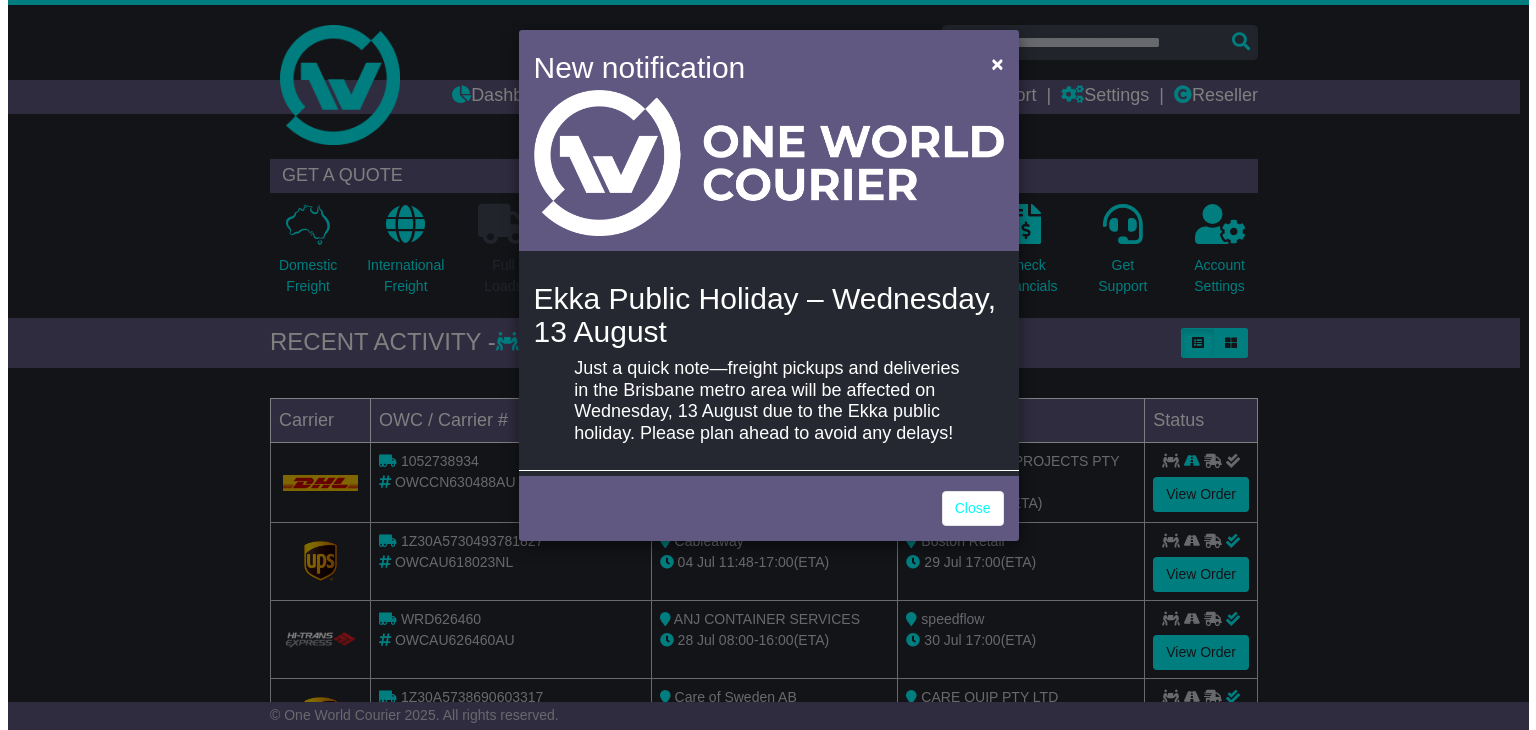 scroll, scrollTop: 0, scrollLeft: 0, axis: both 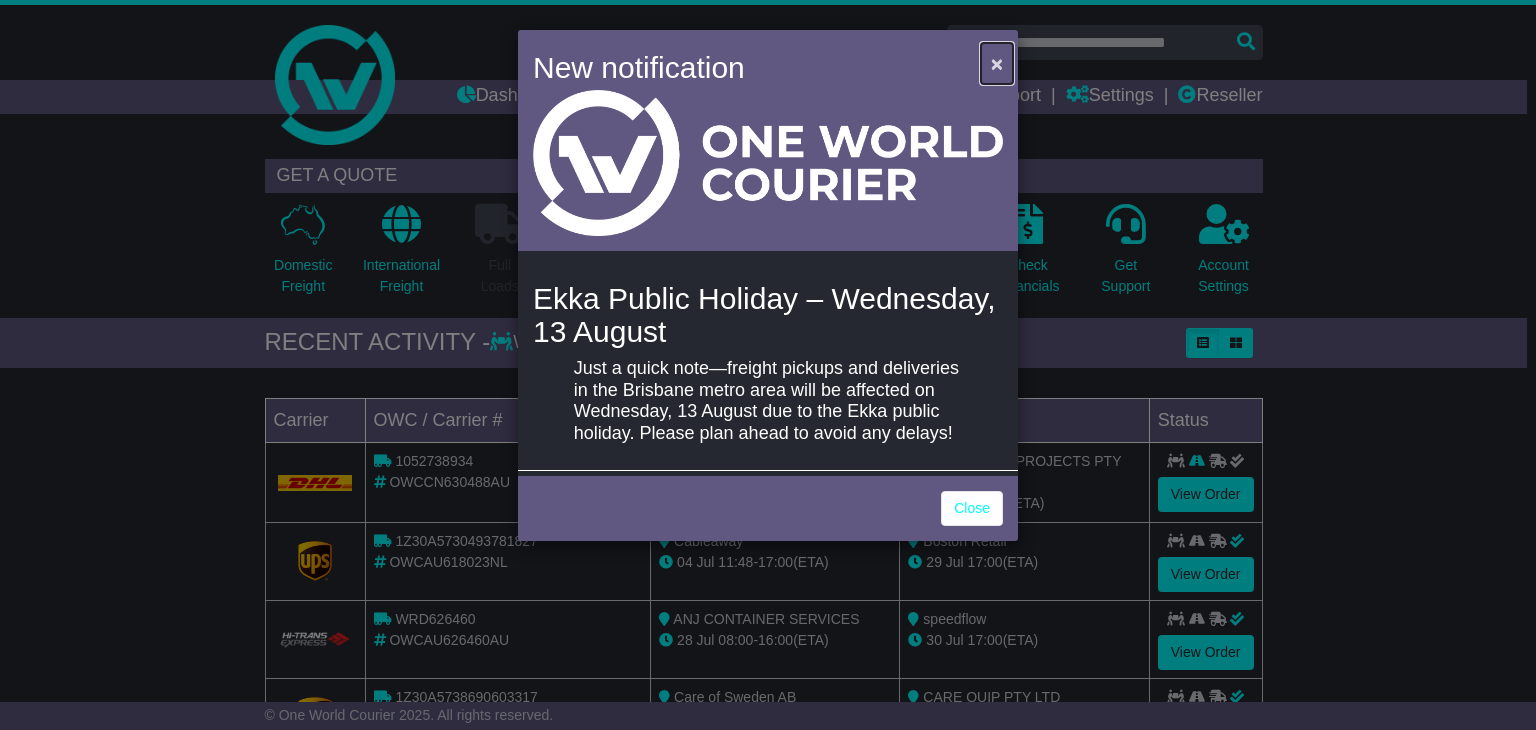 click on "×" at bounding box center (997, 63) 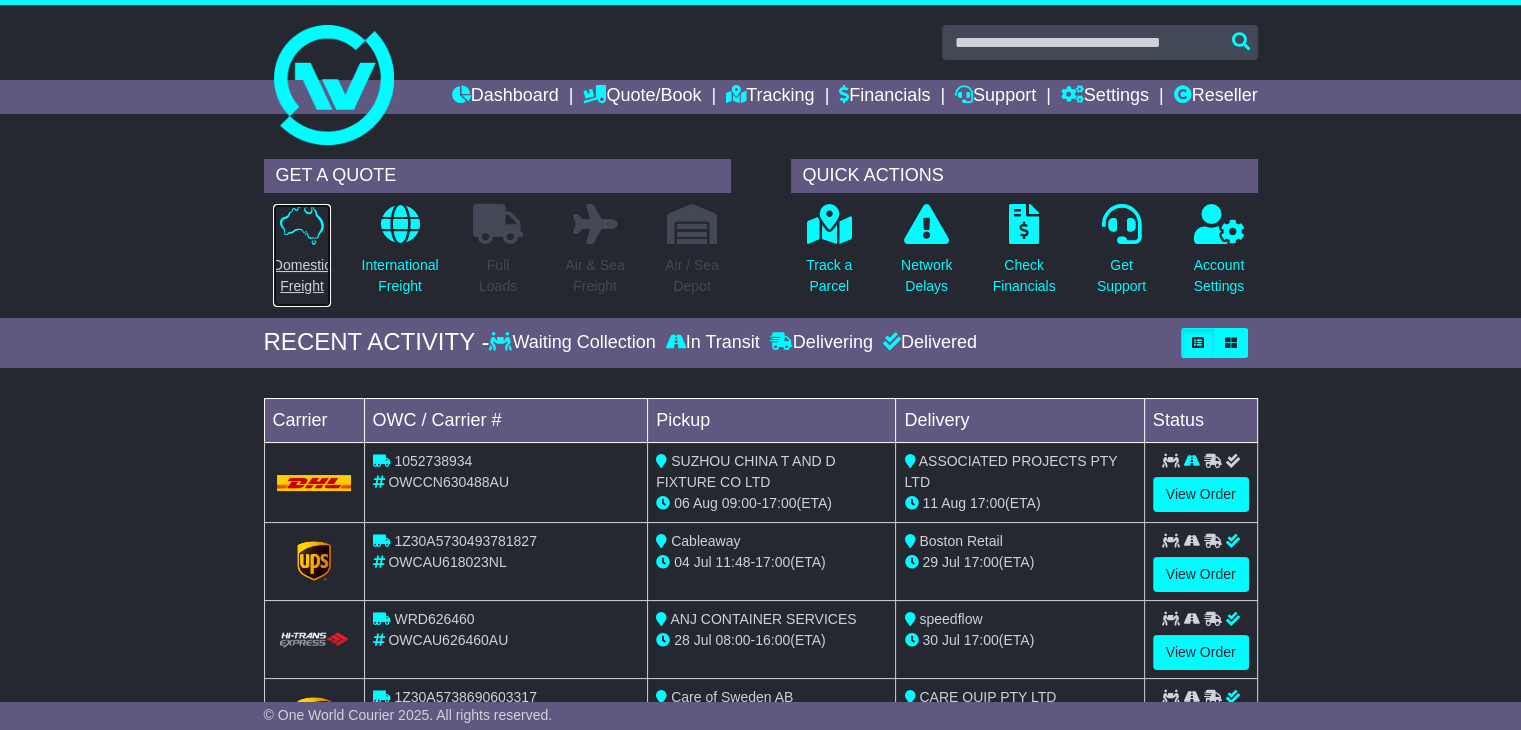 click on "Domestic Freight" at bounding box center (302, 276) 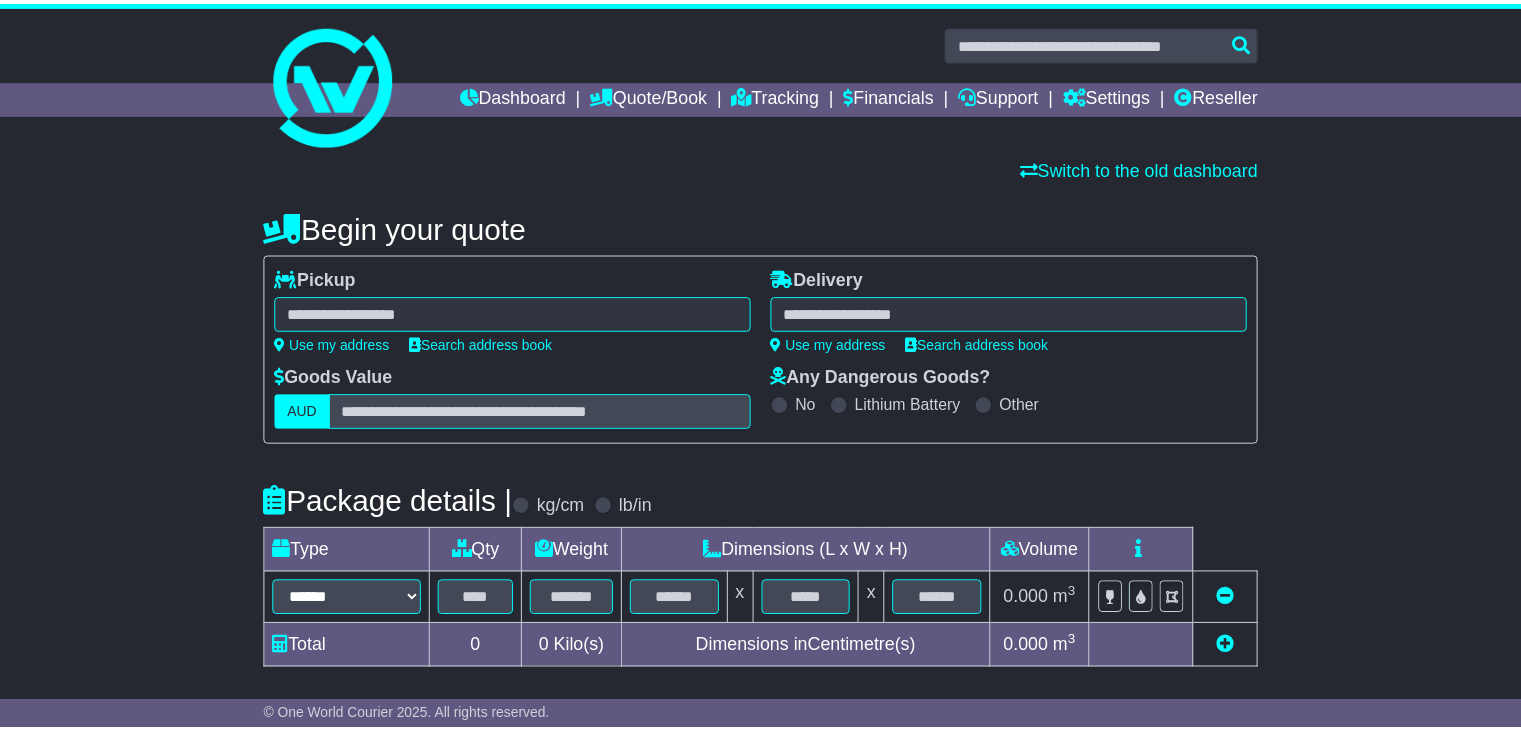 scroll, scrollTop: 0, scrollLeft: 0, axis: both 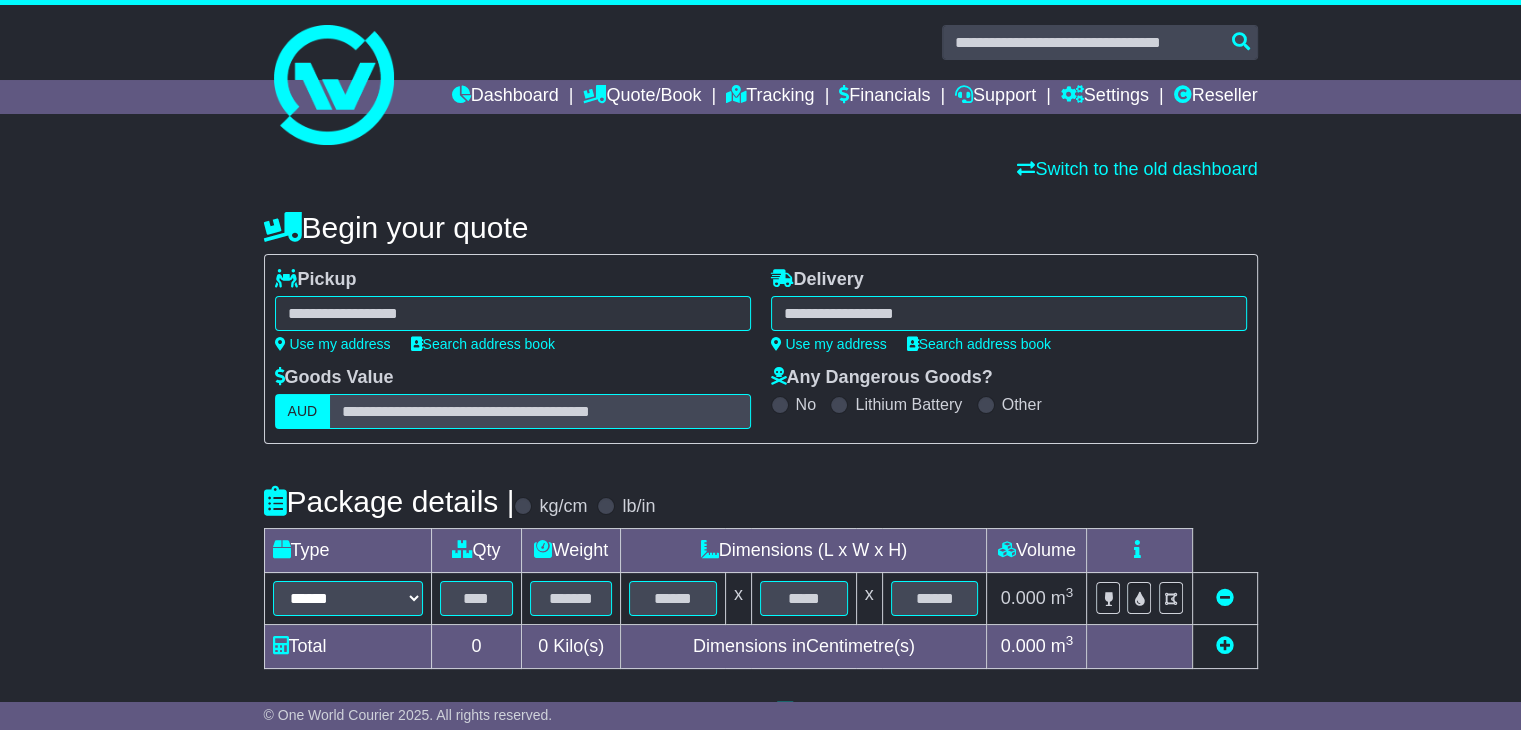click at bounding box center [513, 313] 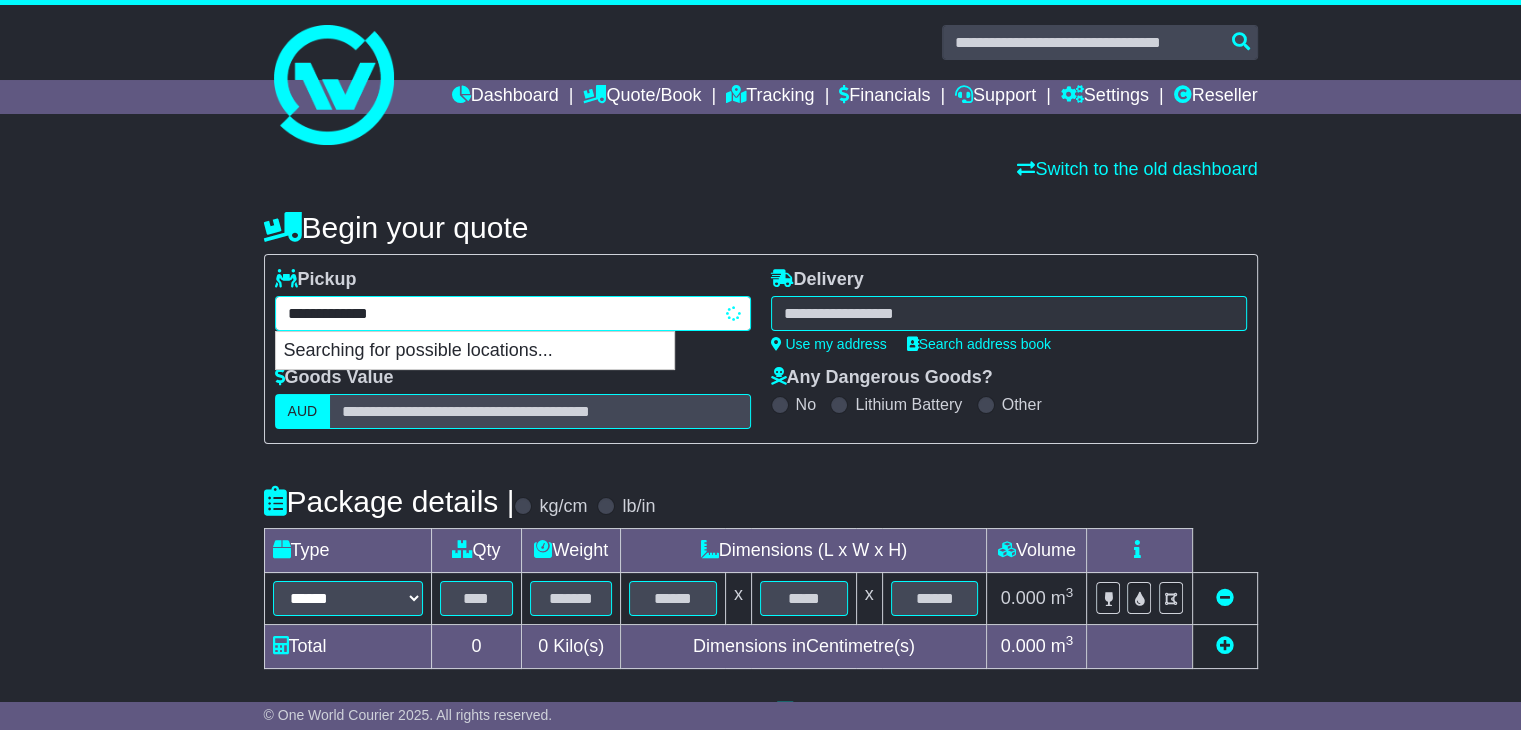 type on "**********" 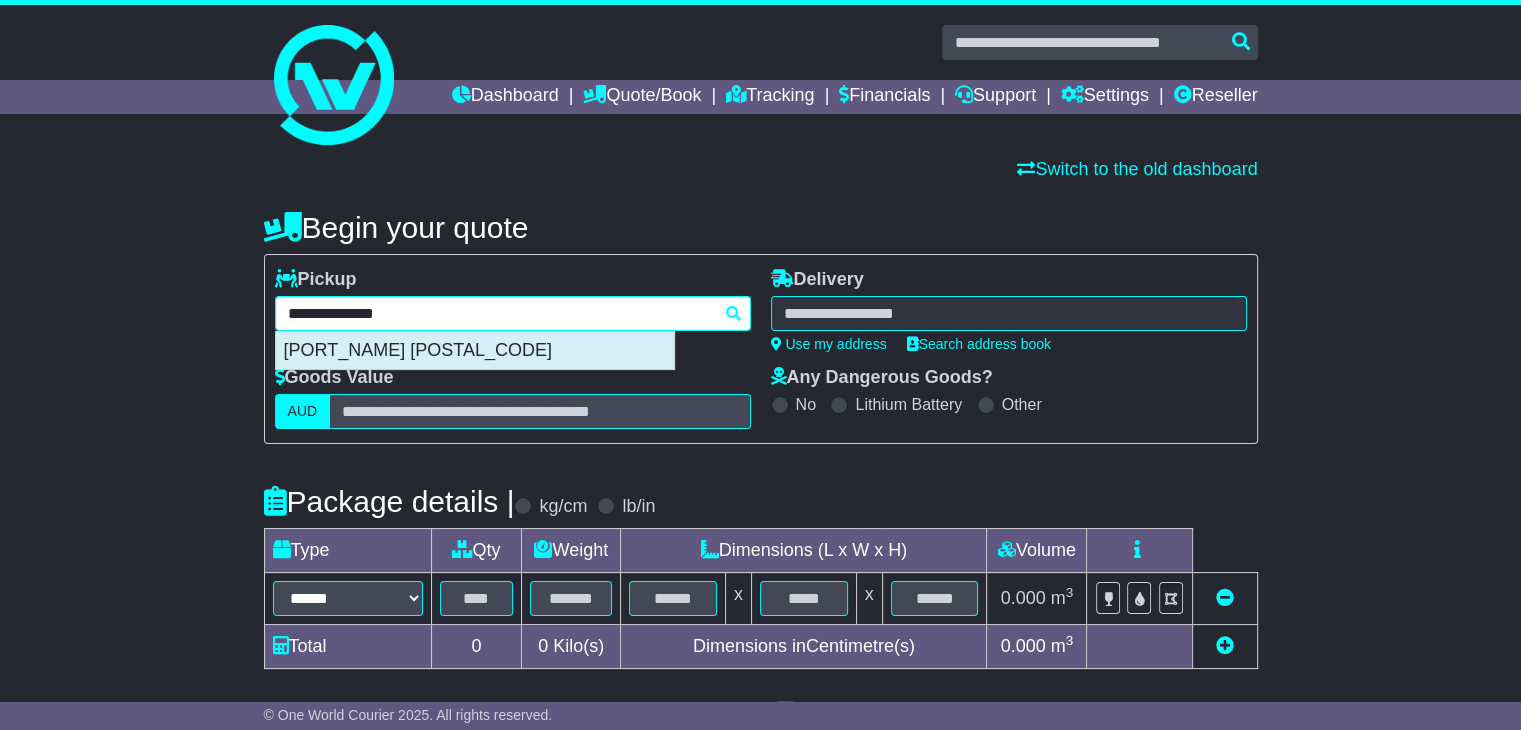 click on "[PORT_NAME] [POSTAL_CODE]" at bounding box center (475, 351) 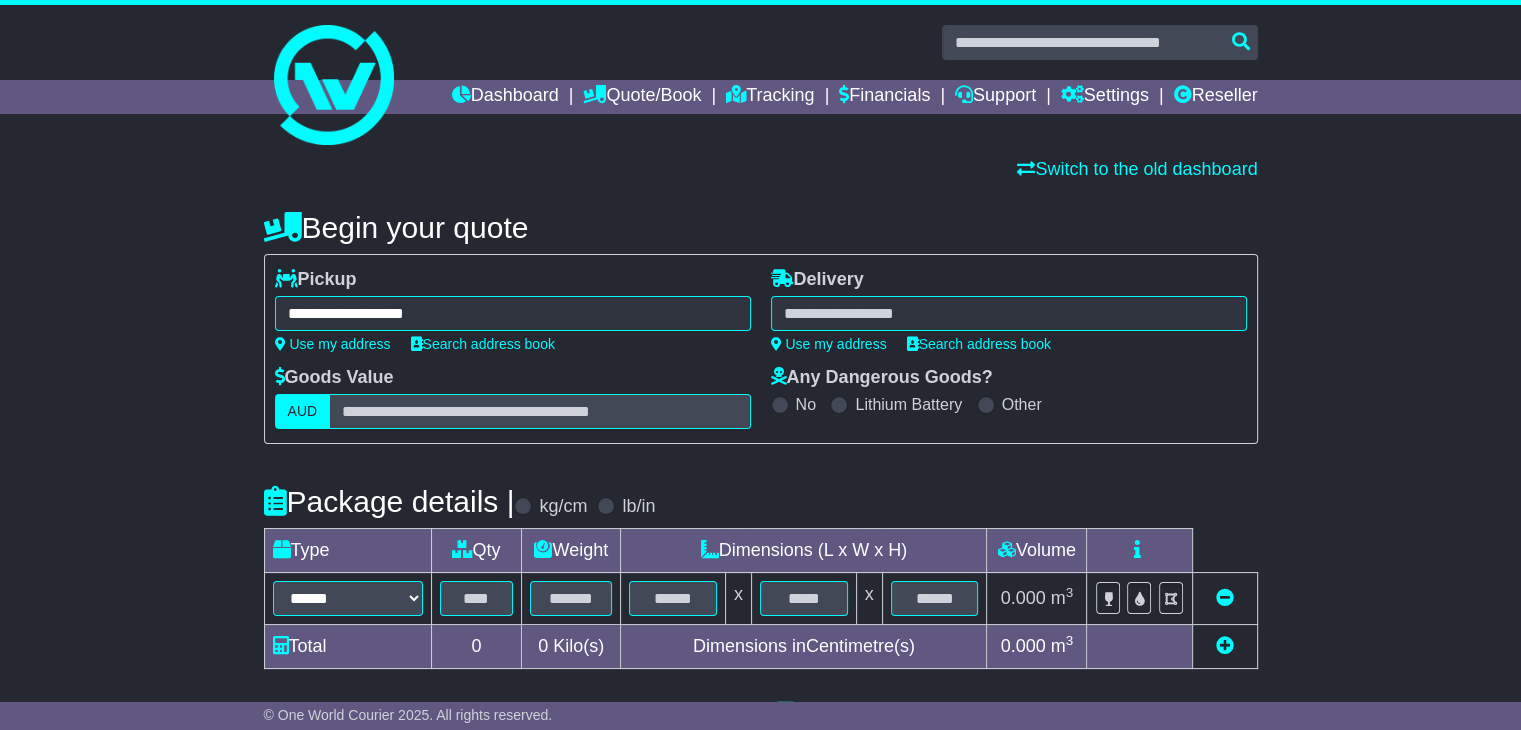 type on "**********" 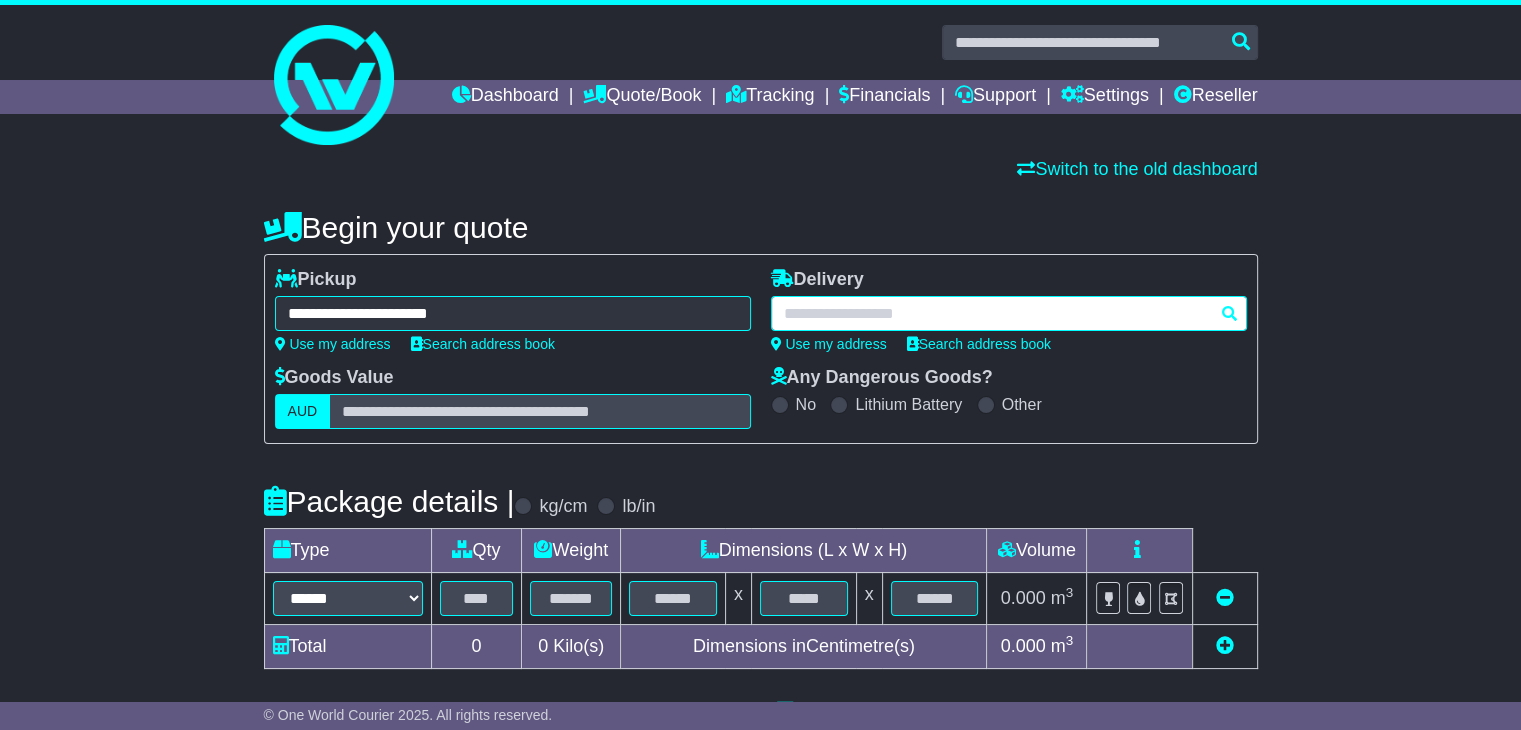 click at bounding box center (1009, 313) 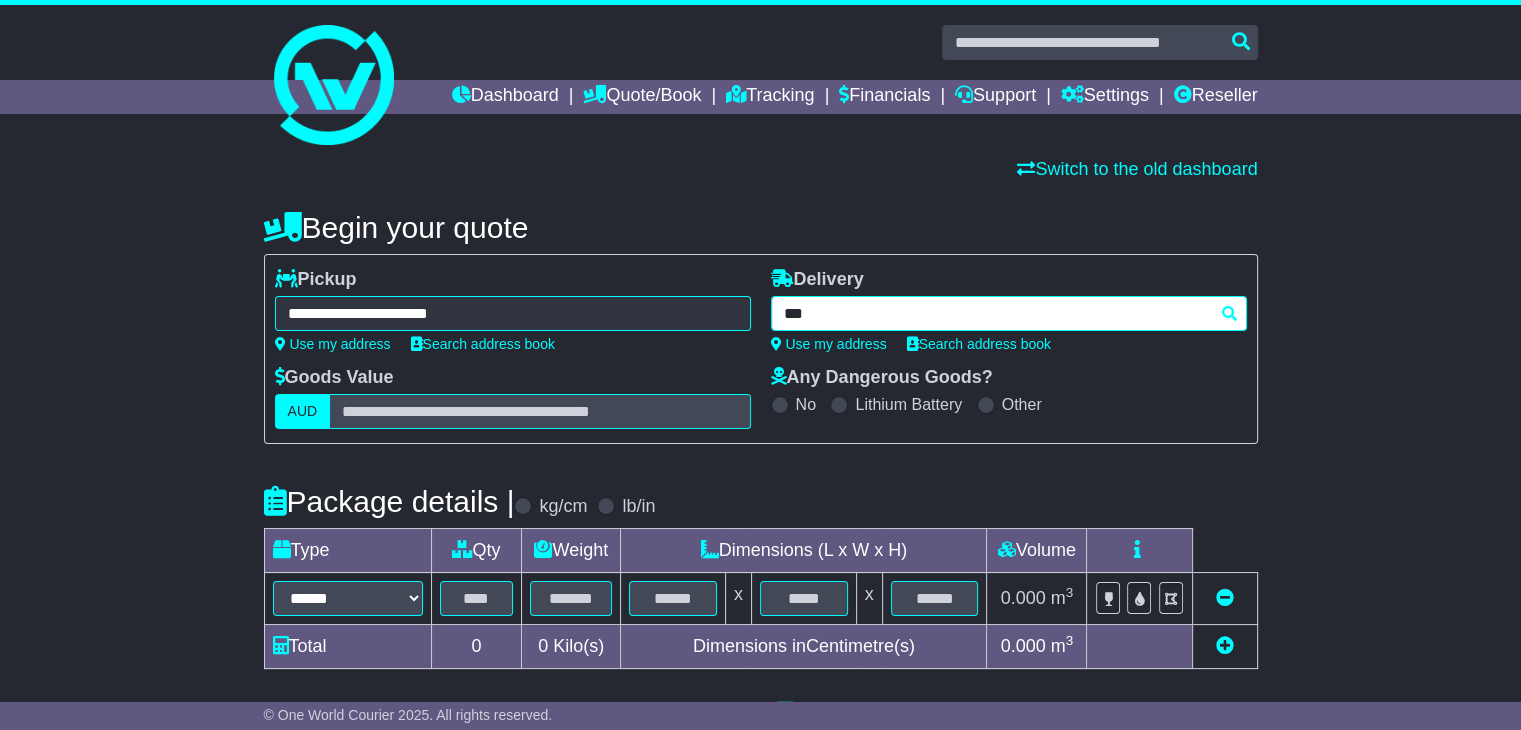 type on "****" 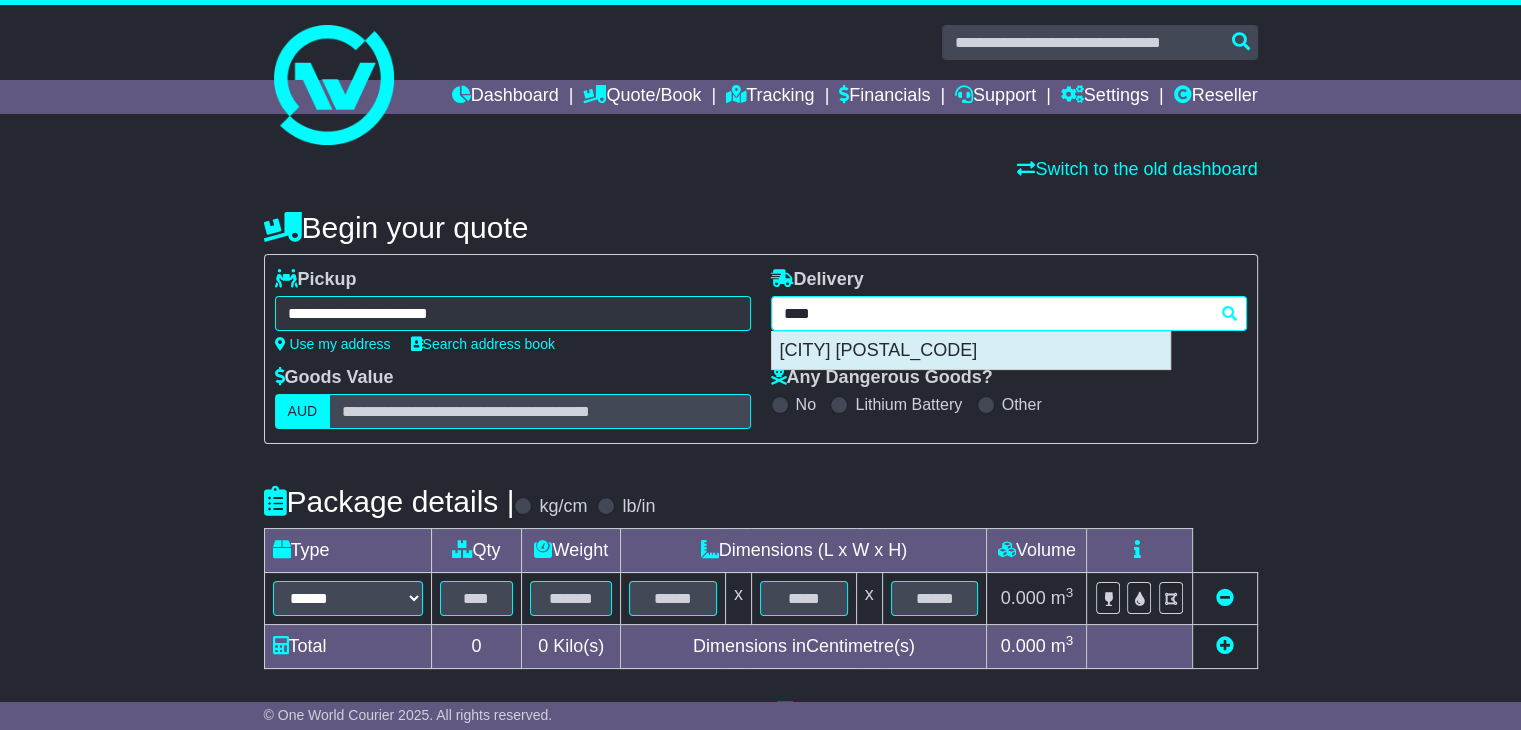 click on "[CITY] [POSTAL_CODE]" at bounding box center (971, 351) 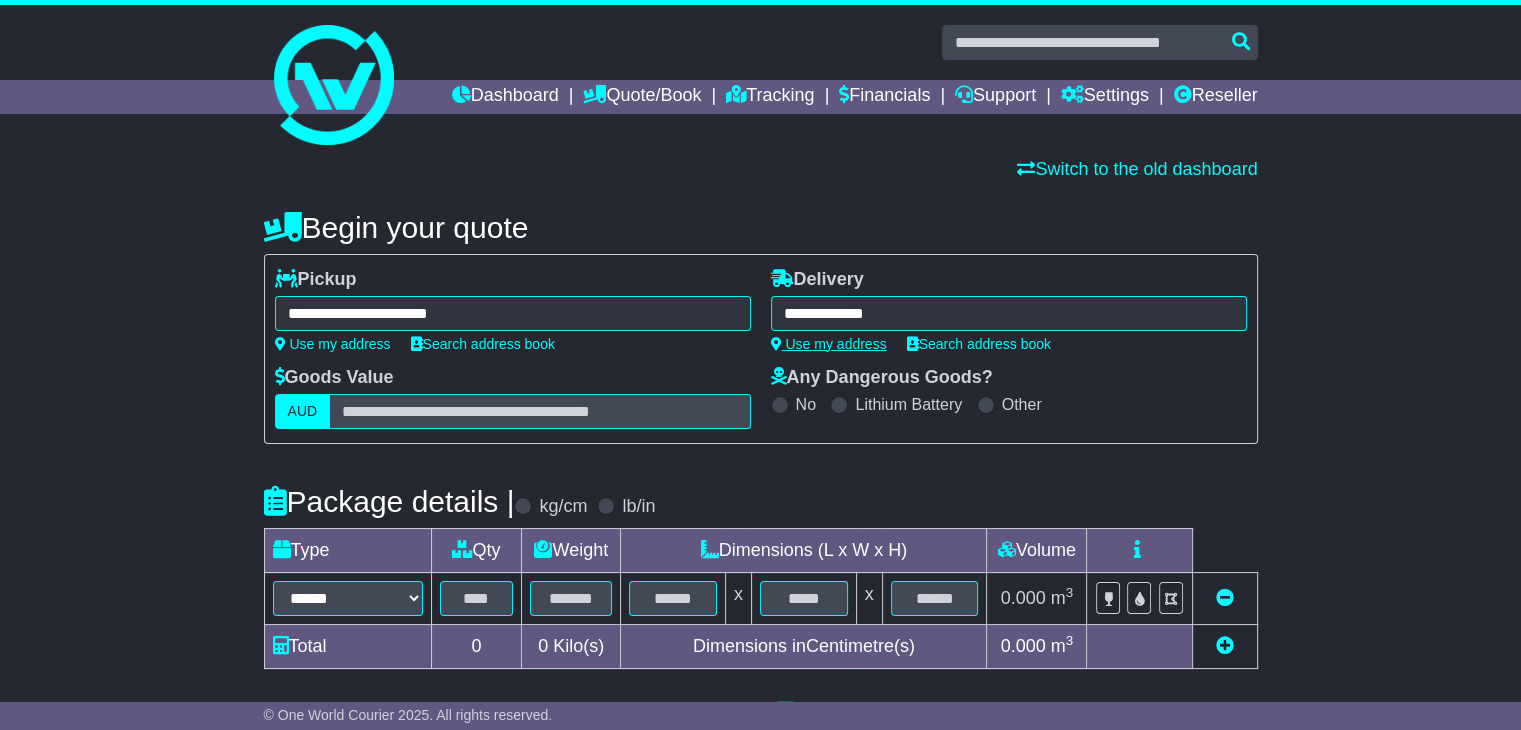 type on "**********" 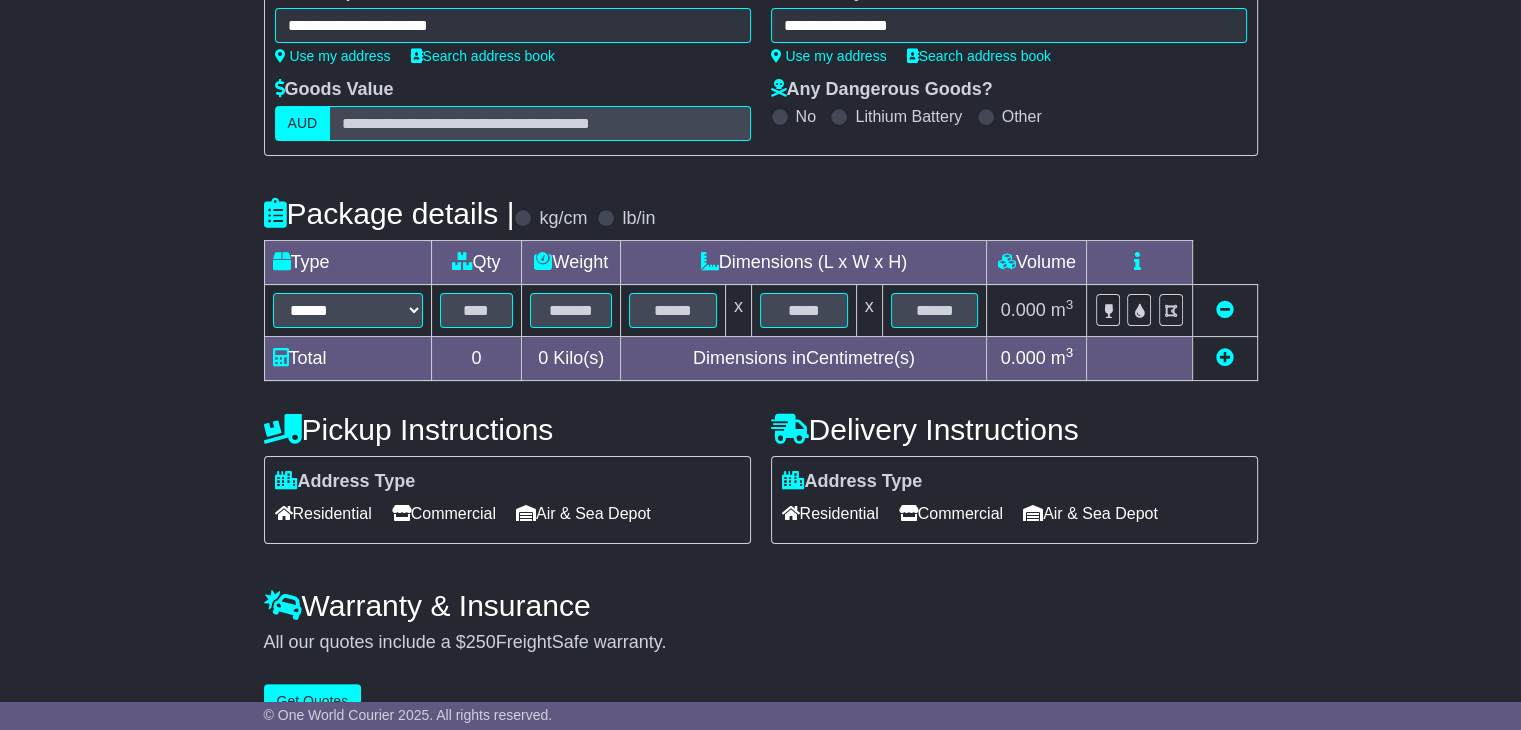 scroll, scrollTop: 325, scrollLeft: 0, axis: vertical 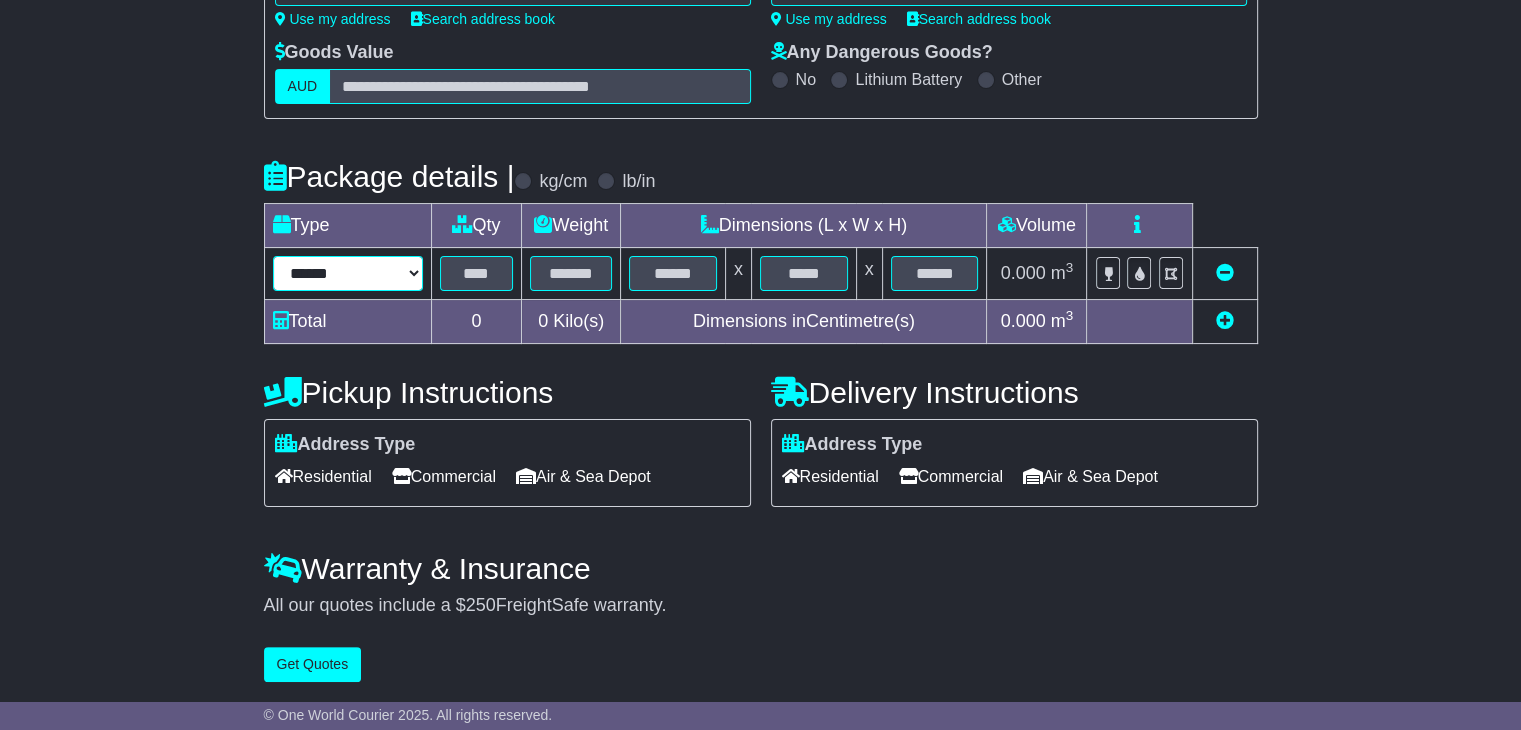 click on "****** ****** *** ******** ***** **** **** ****** *** *******" at bounding box center (348, 273) 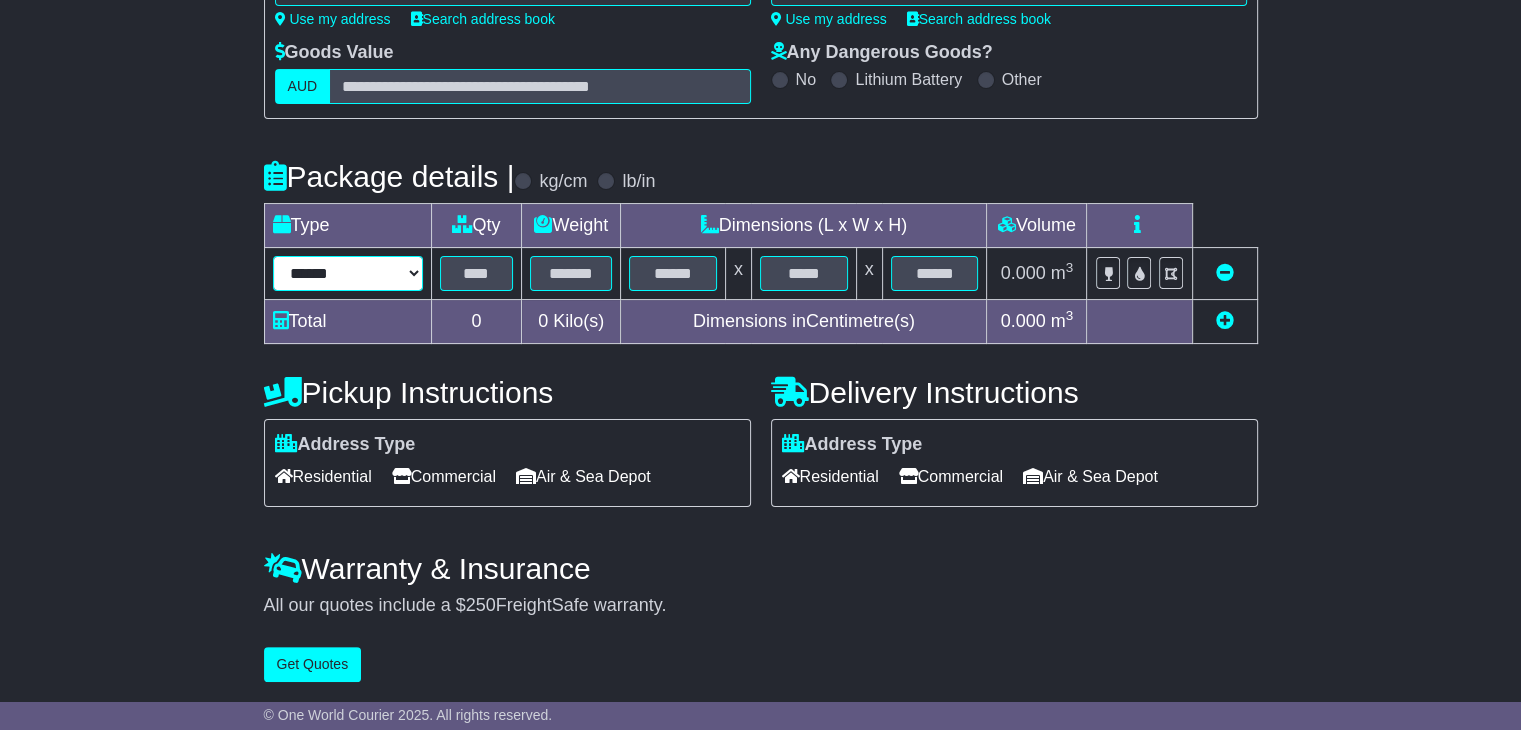 select on "****" 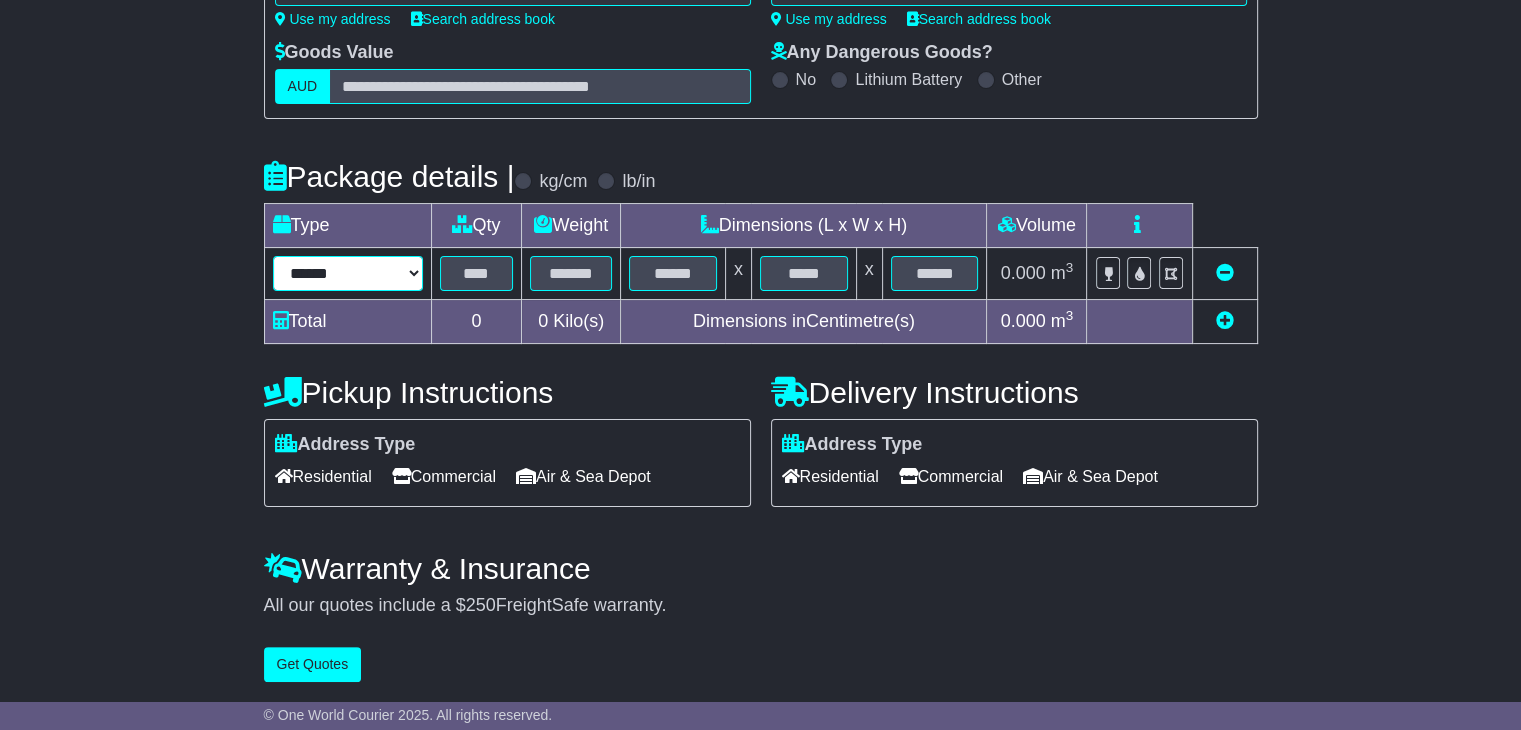 click on "****** ****** *** ******** ***** **** **** ****** *** *******" at bounding box center (348, 273) 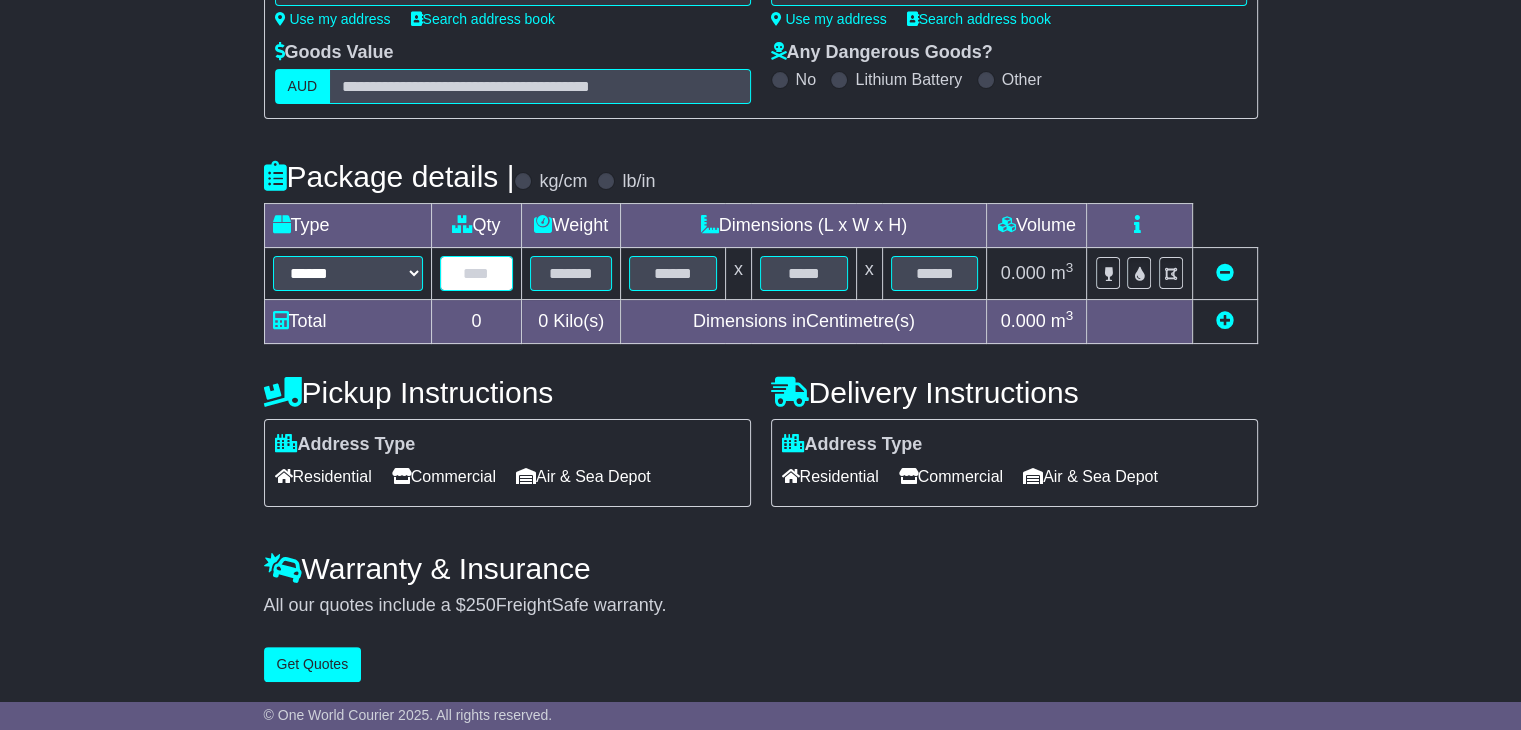 click at bounding box center (477, 273) 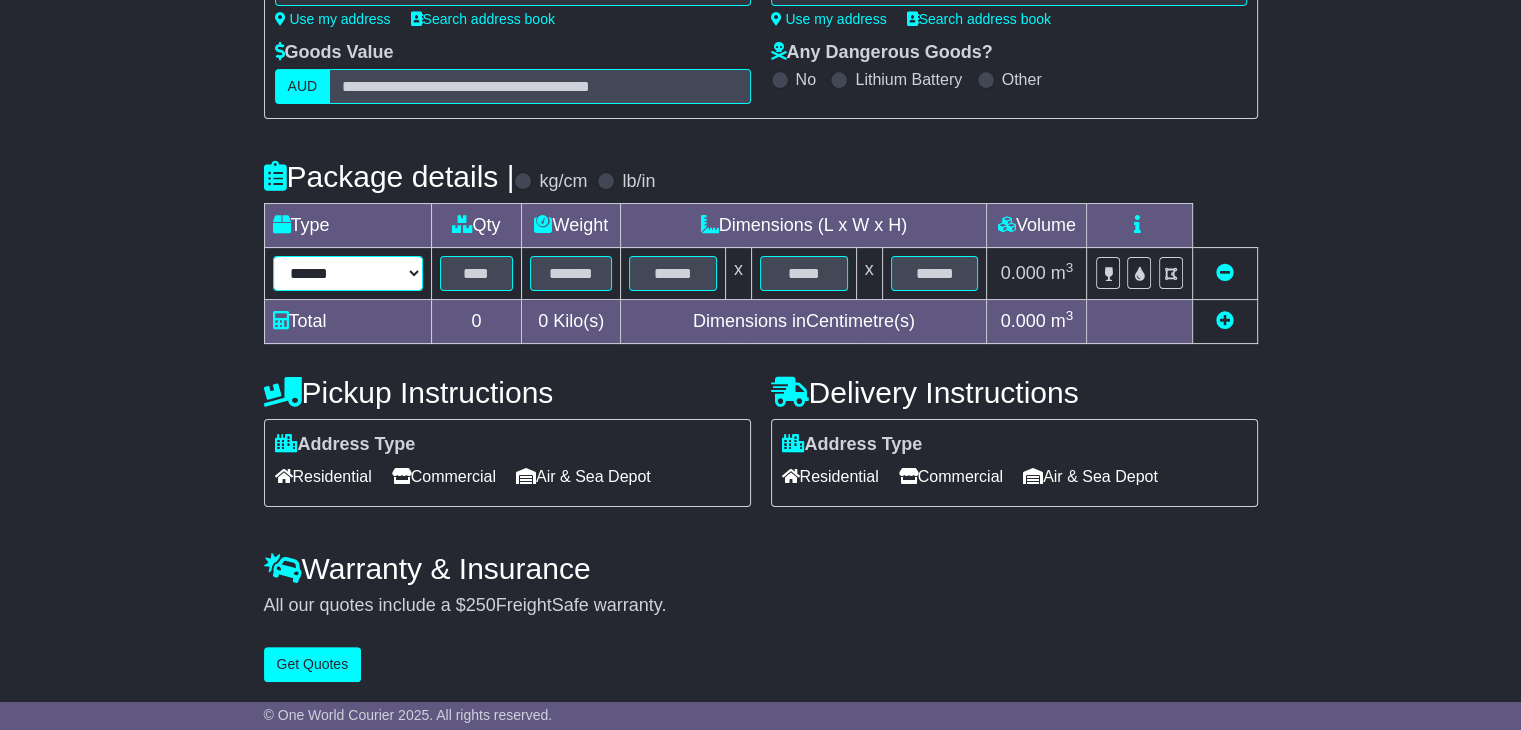 click on "****** ****** *** ******** ***** **** **** ****** *** *******" at bounding box center [348, 273] 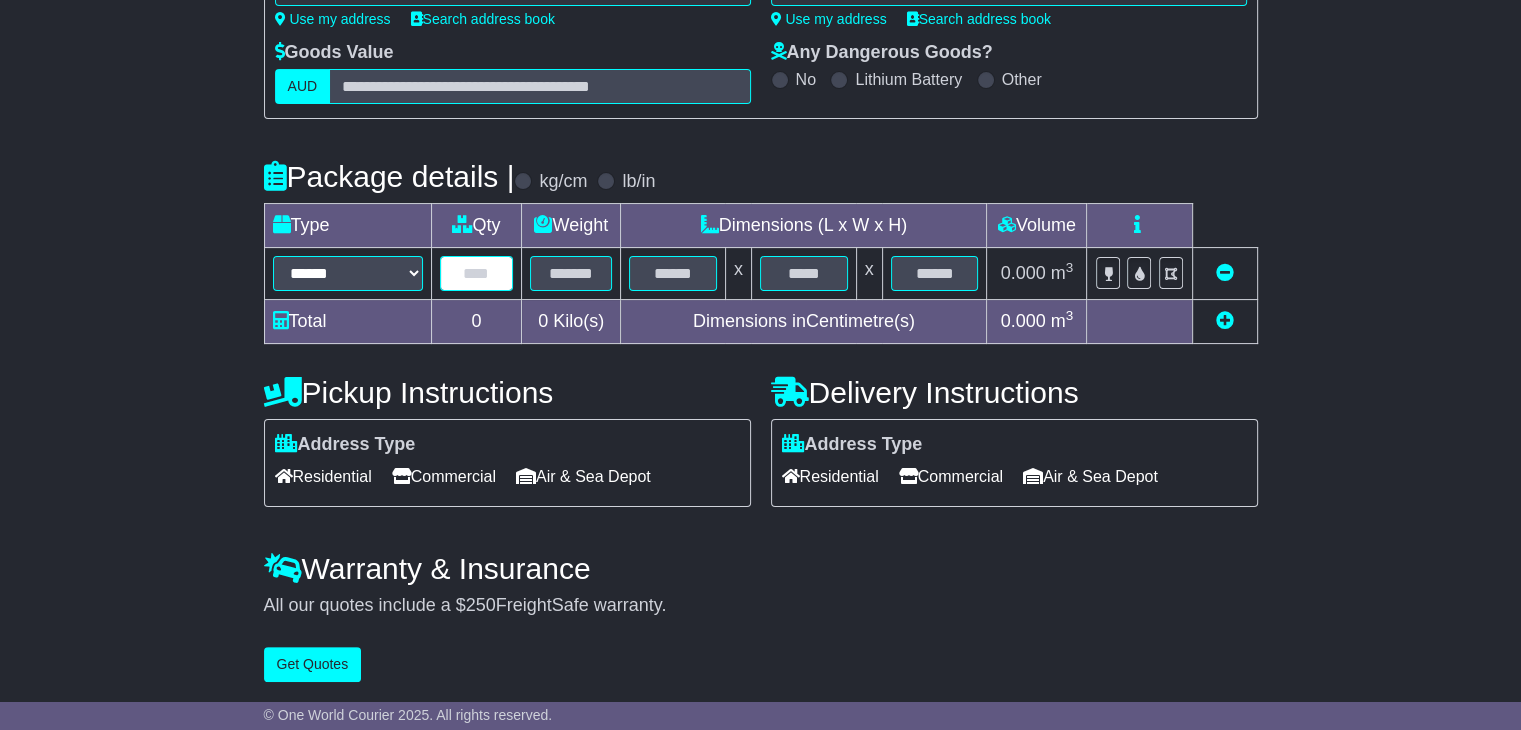 click at bounding box center [477, 273] 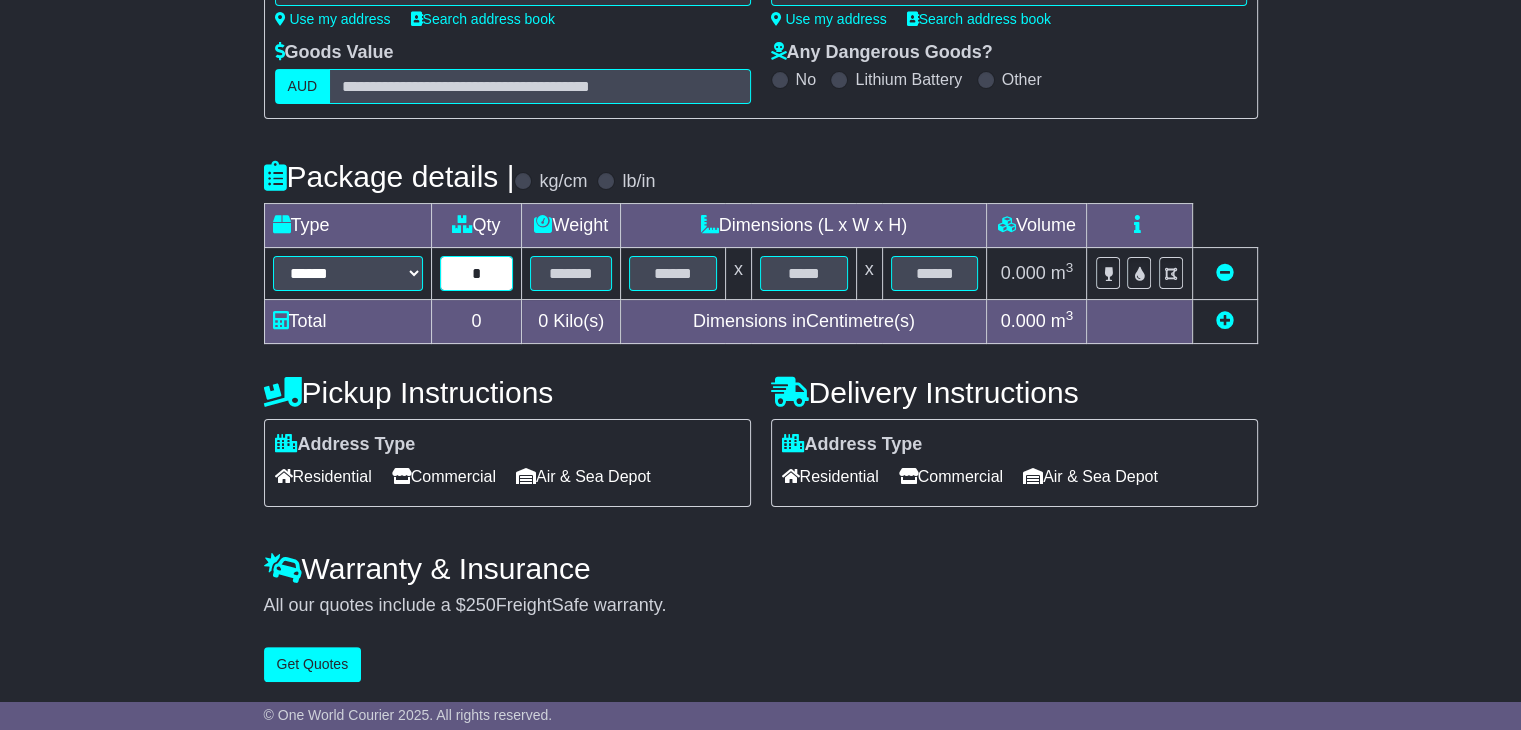 type on "*" 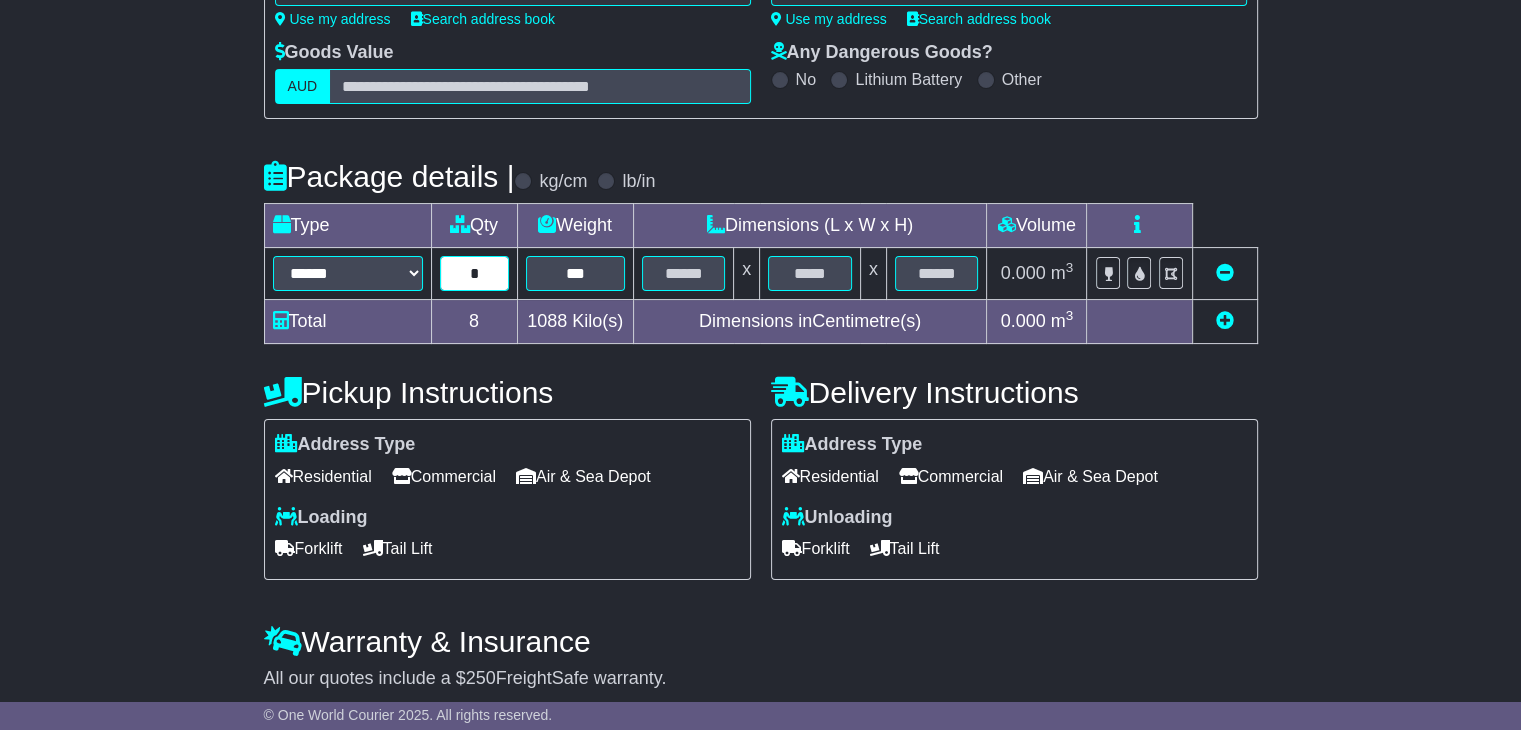 click on "*" at bounding box center [474, 273] 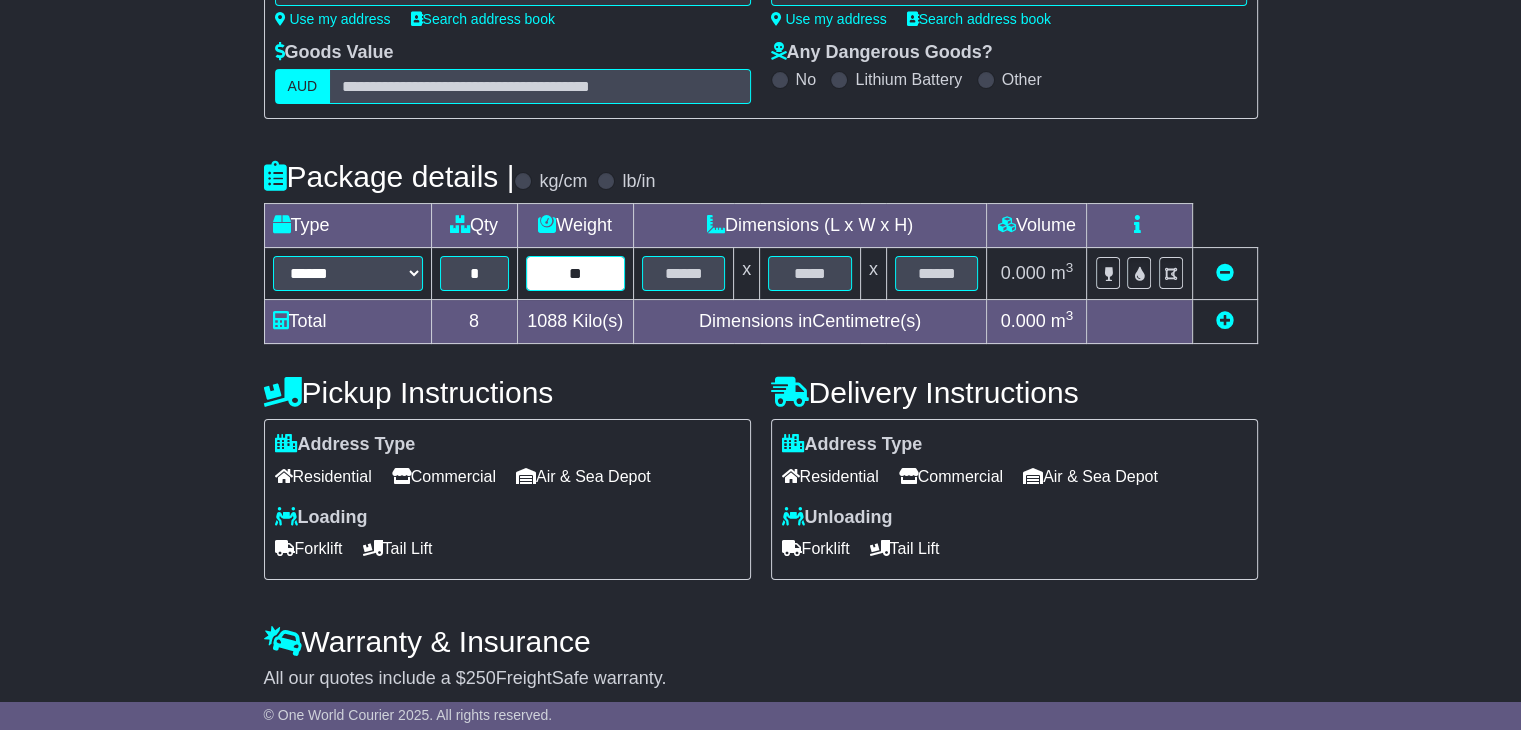 type on "**" 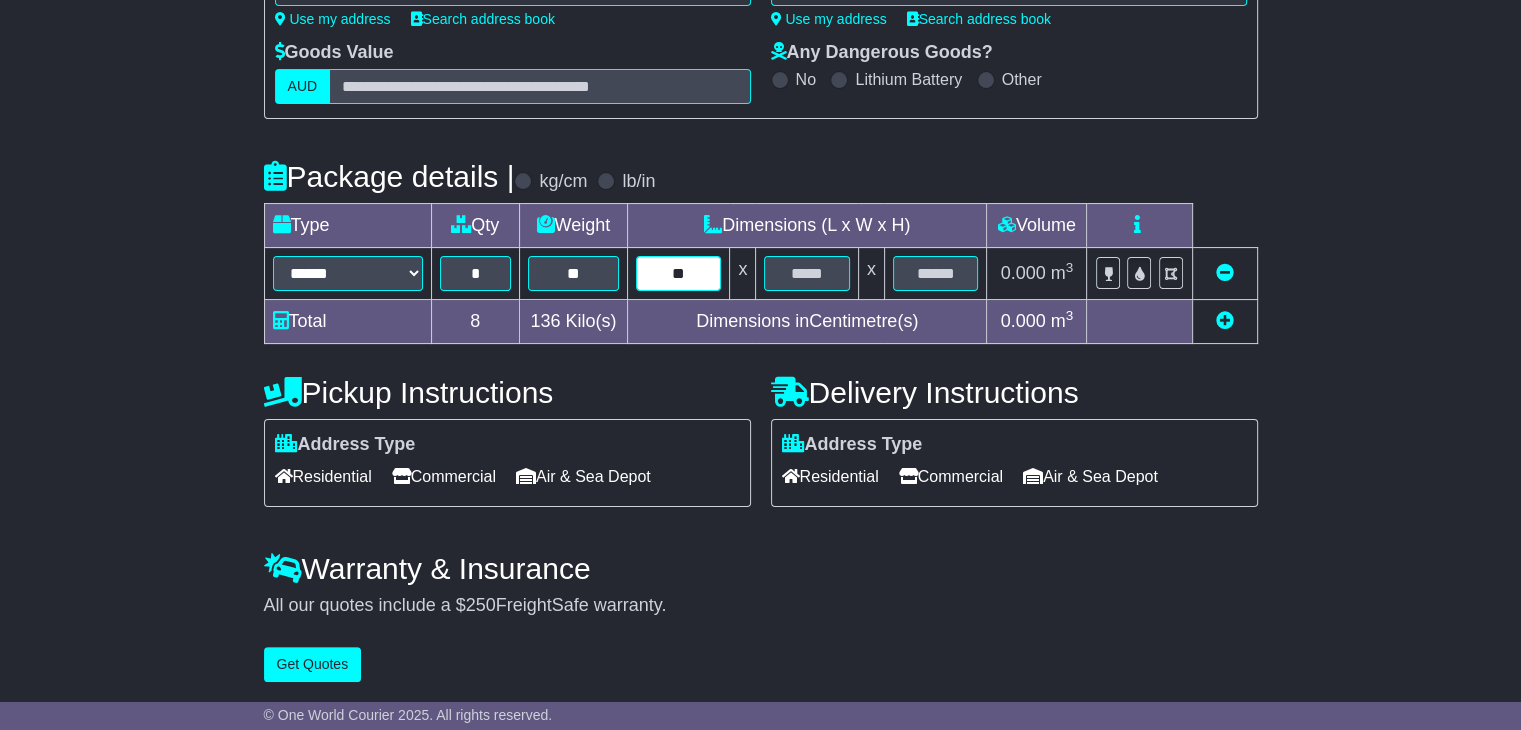 type on "**" 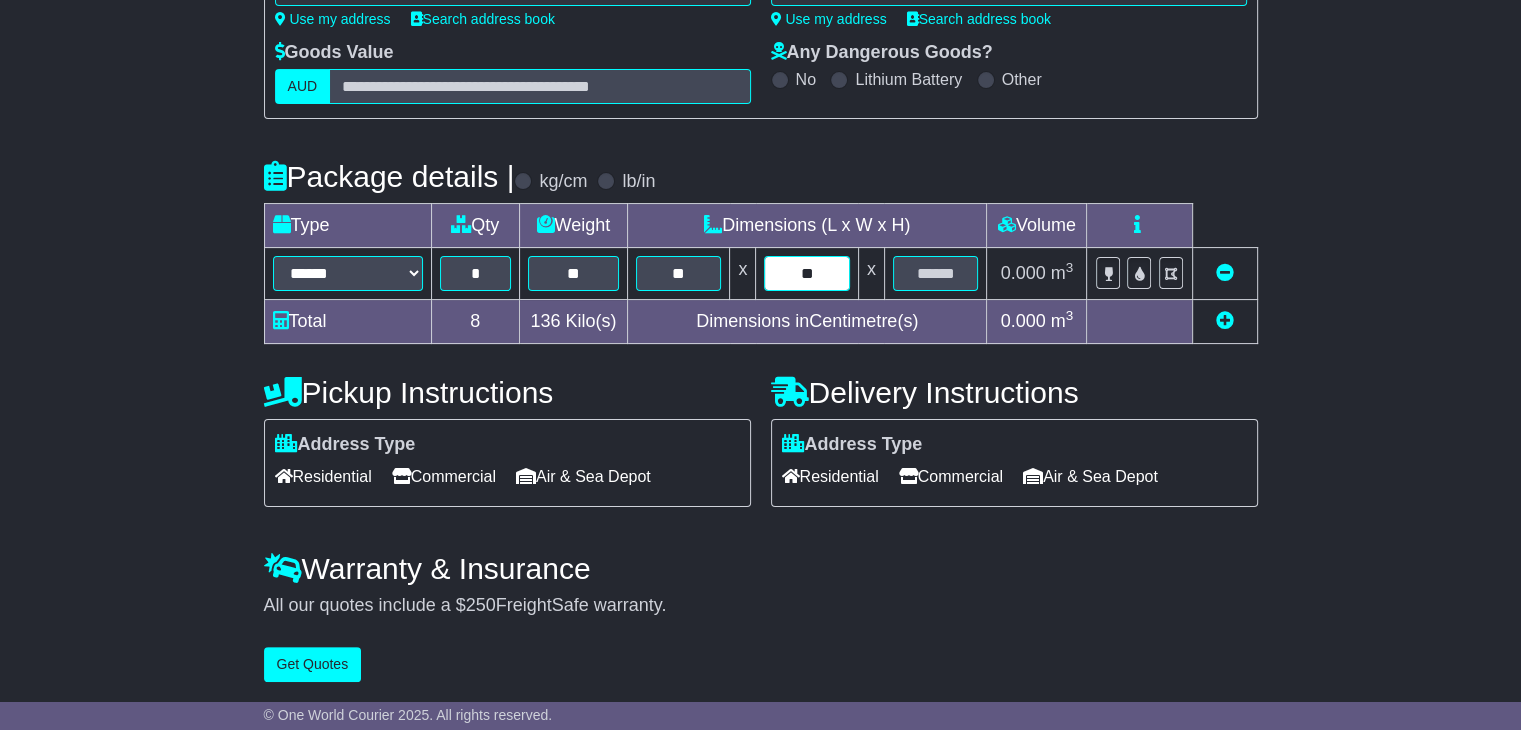 type on "**" 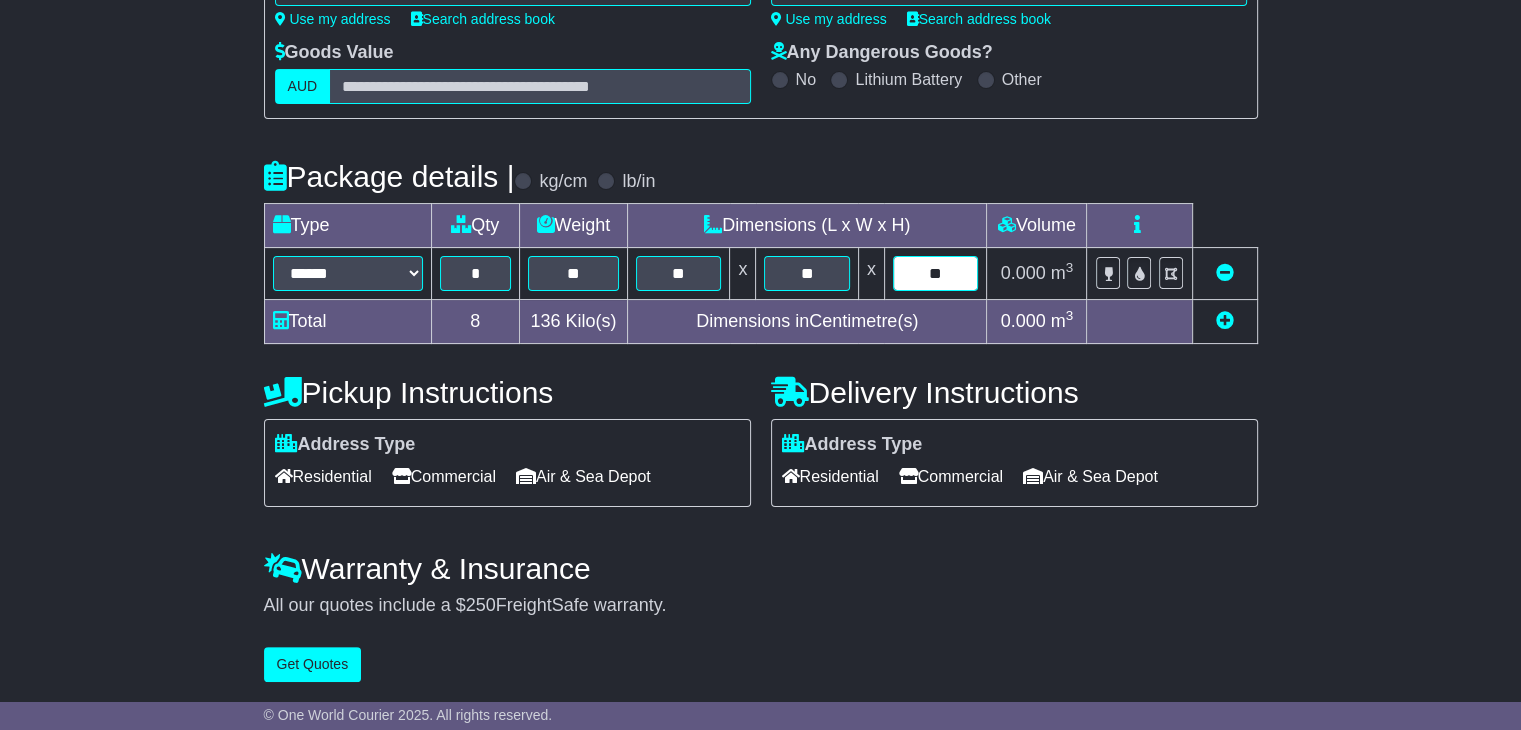 type on "**" 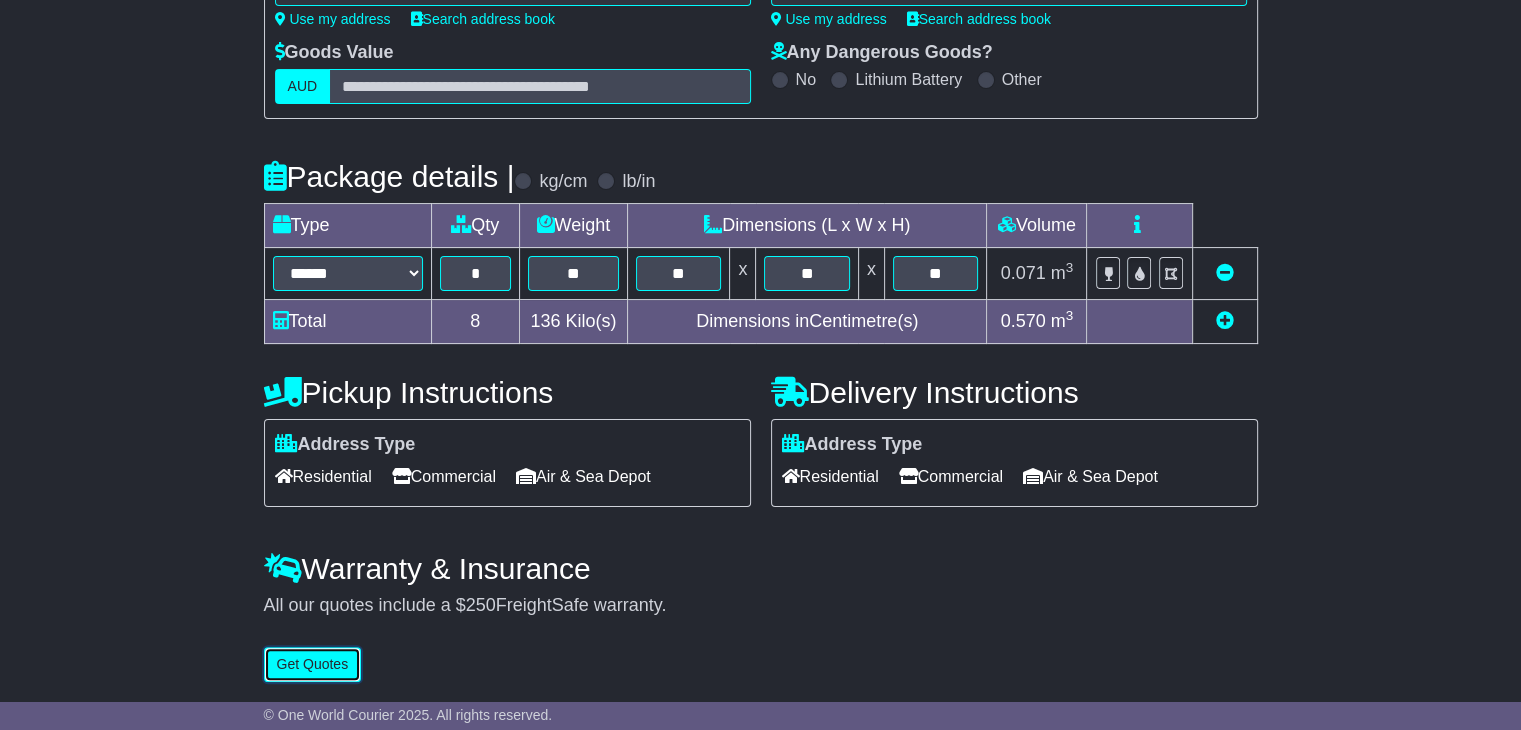 type 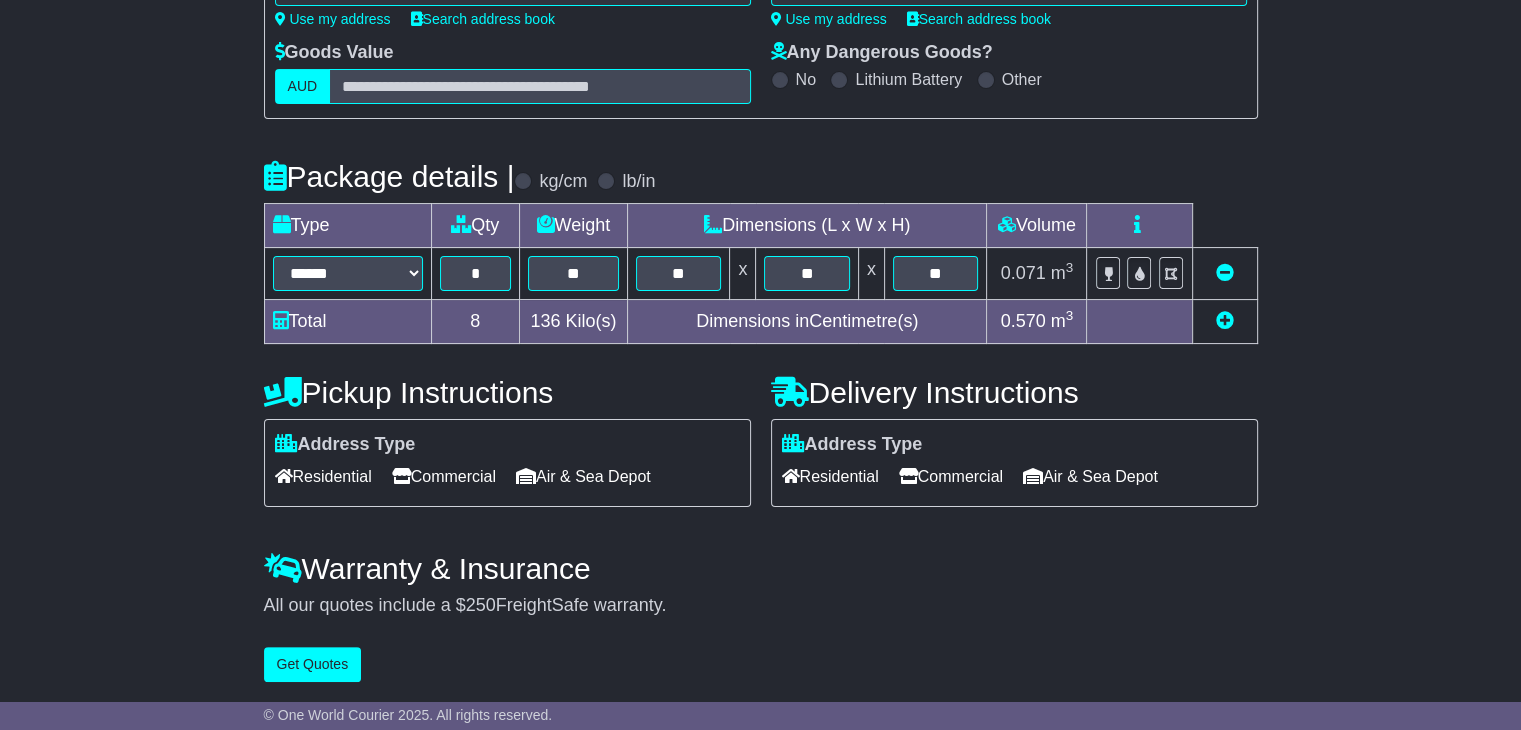 click on "Commercial" at bounding box center (444, 476) 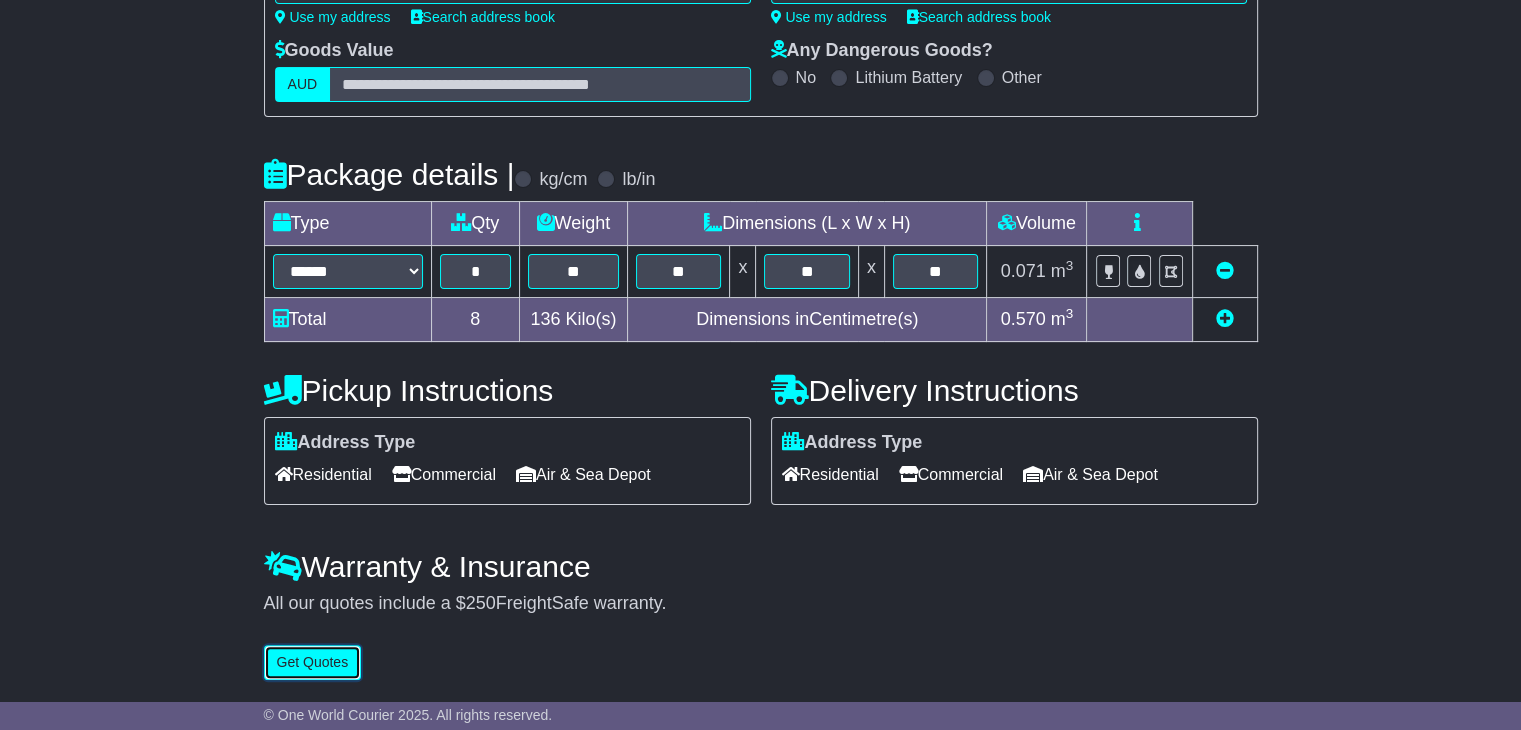 click on "Get Quotes" at bounding box center (313, 662) 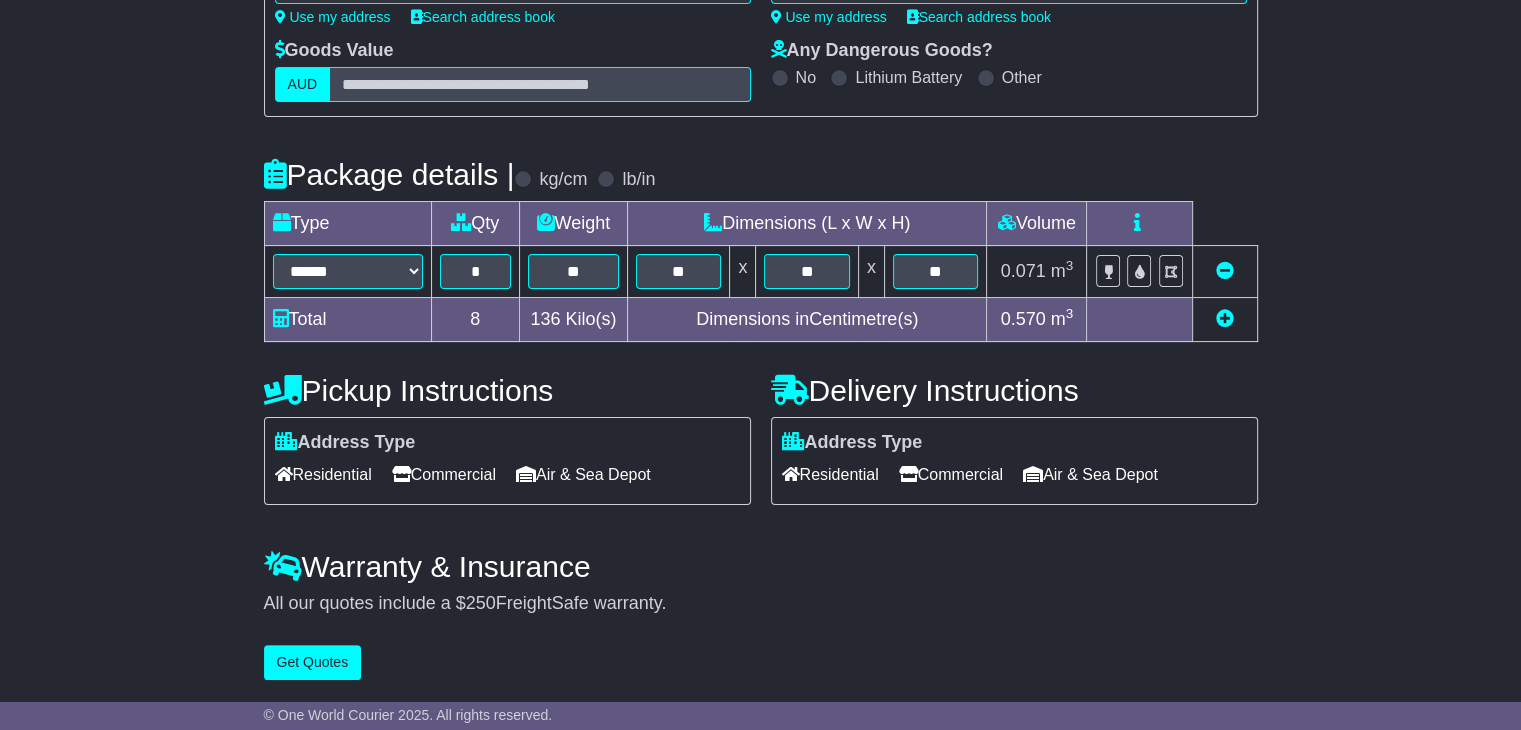 scroll, scrollTop: 0, scrollLeft: 0, axis: both 